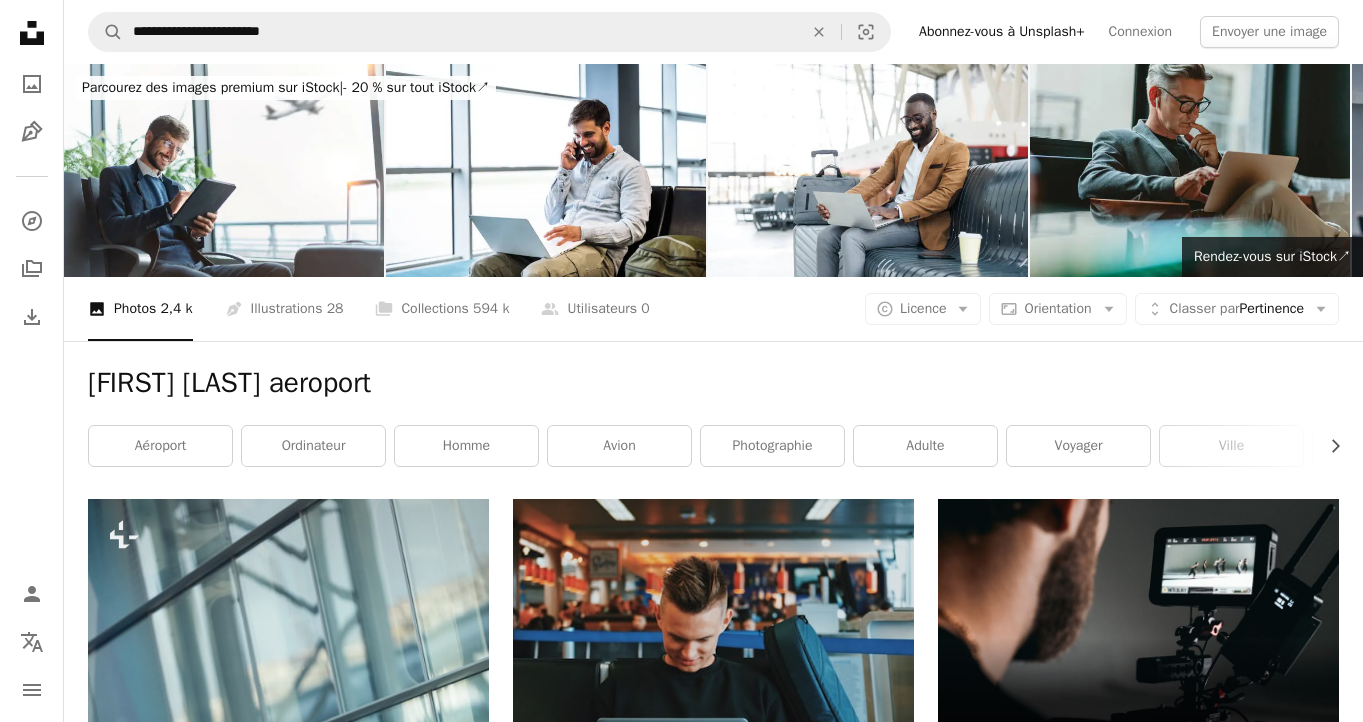 scroll, scrollTop: 454, scrollLeft: 0, axis: vertical 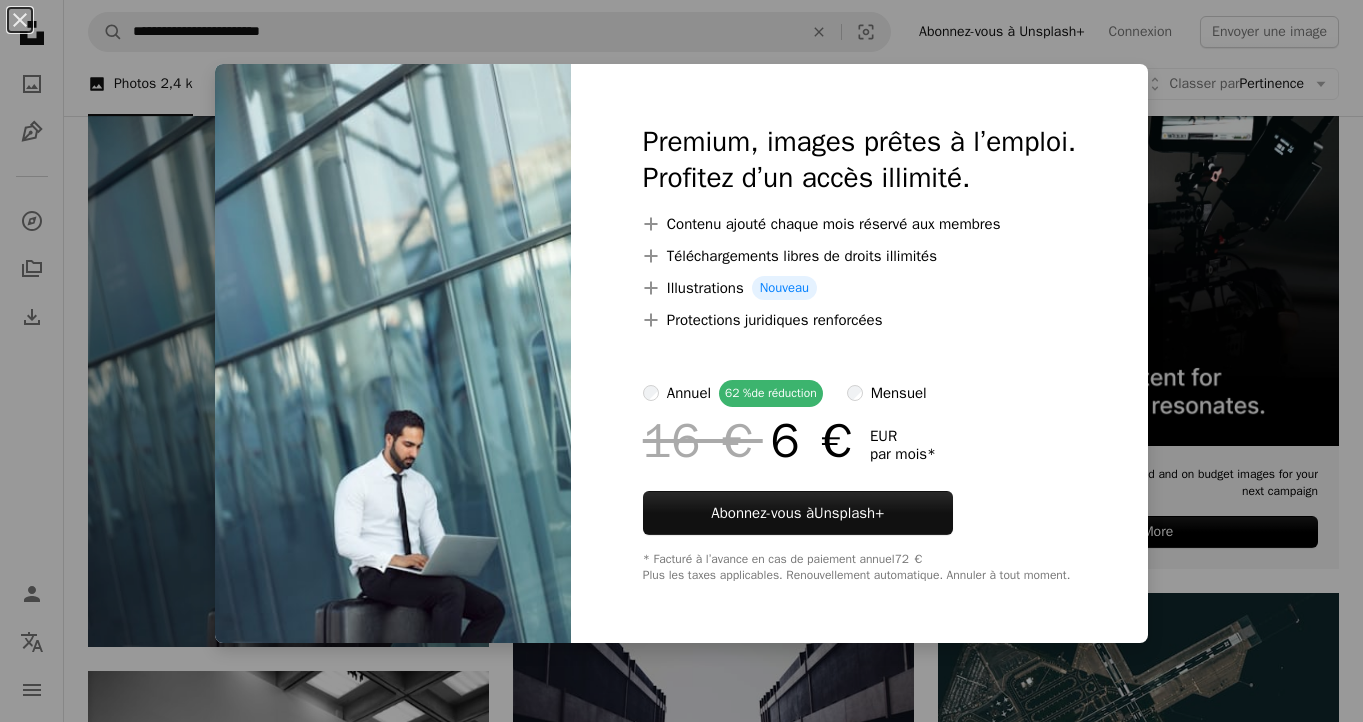 click on "An X shape Premium, images prêtes à l’emploi. Profitez d’un accès illimité. A plus sign Contenu ajouté chaque mois réservé aux membres A plus sign Téléchargements libres de droits illimités A plus sign Illustrations  Nouveau A plus sign Protections juridiques renforcées annuel 62 %  de réduction mensuel 16 €   6 € EUR par mois * Abonnez-vous à  Unsplash+ * Facturé à l’avance en cas de paiement annuel  72 € Plus les taxes applicables. Renouvellement automatique. Annuler à tout moment." at bounding box center [681, 361] 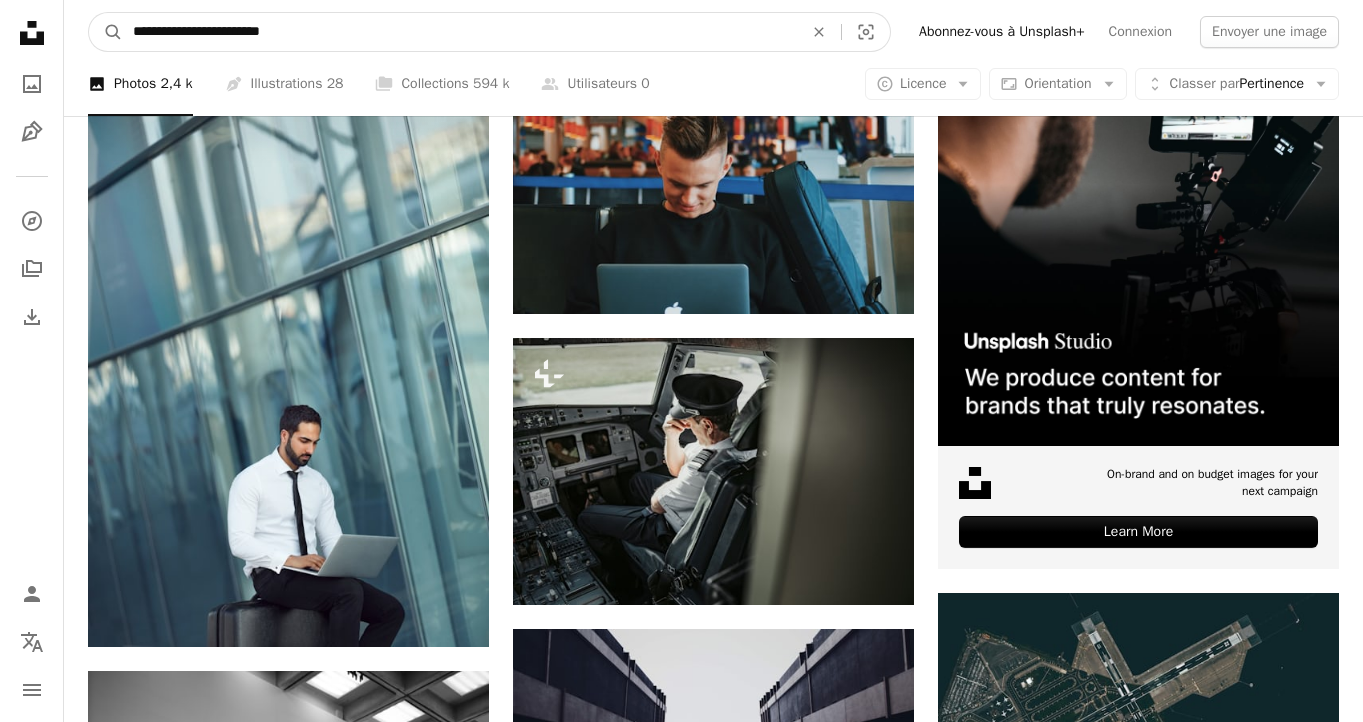 drag, startPoint x: 250, startPoint y: 34, endPoint x: 427, endPoint y: 36, distance: 177.01129 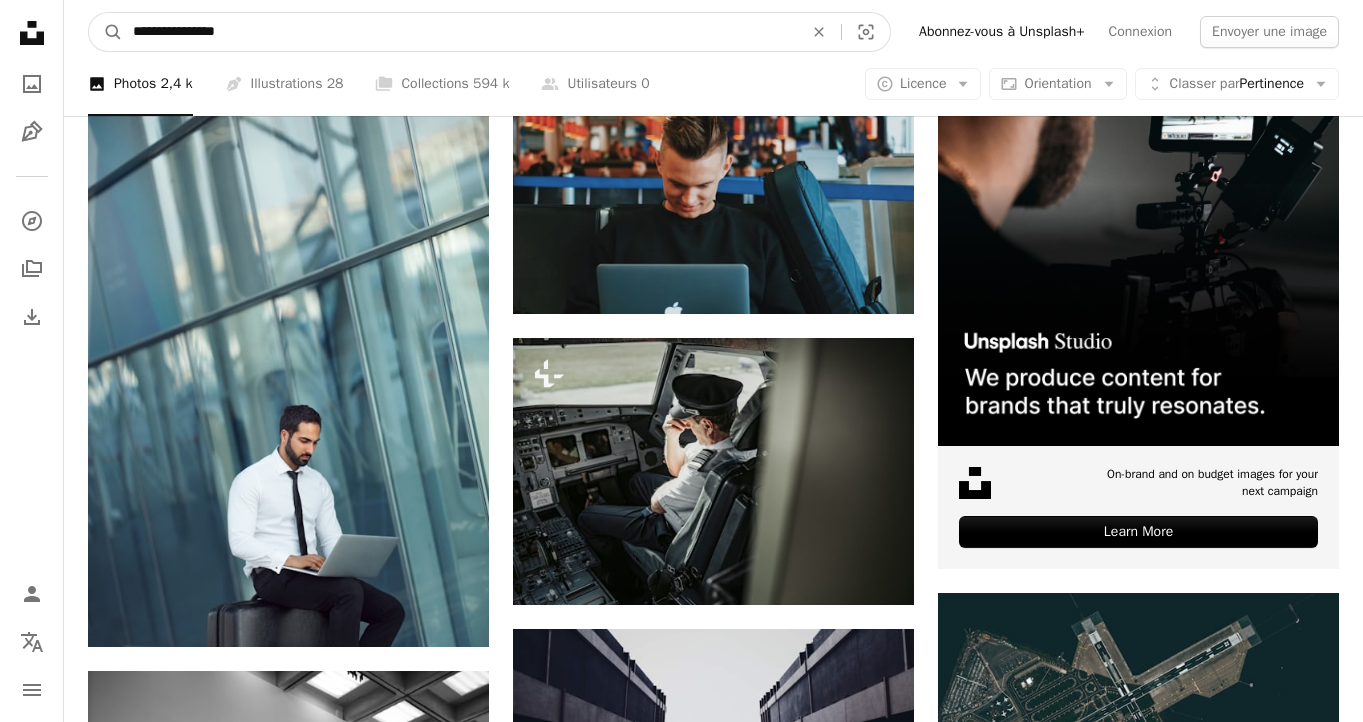 type on "**********" 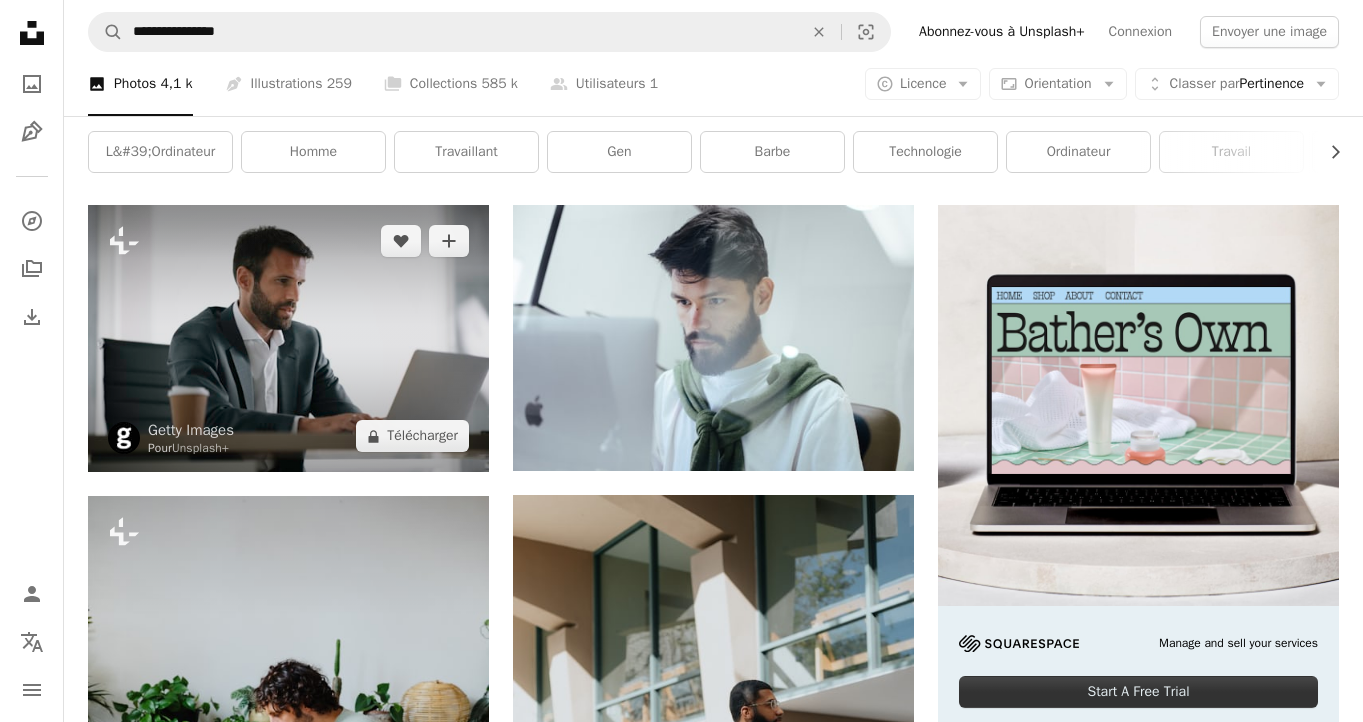 scroll, scrollTop: 282, scrollLeft: 0, axis: vertical 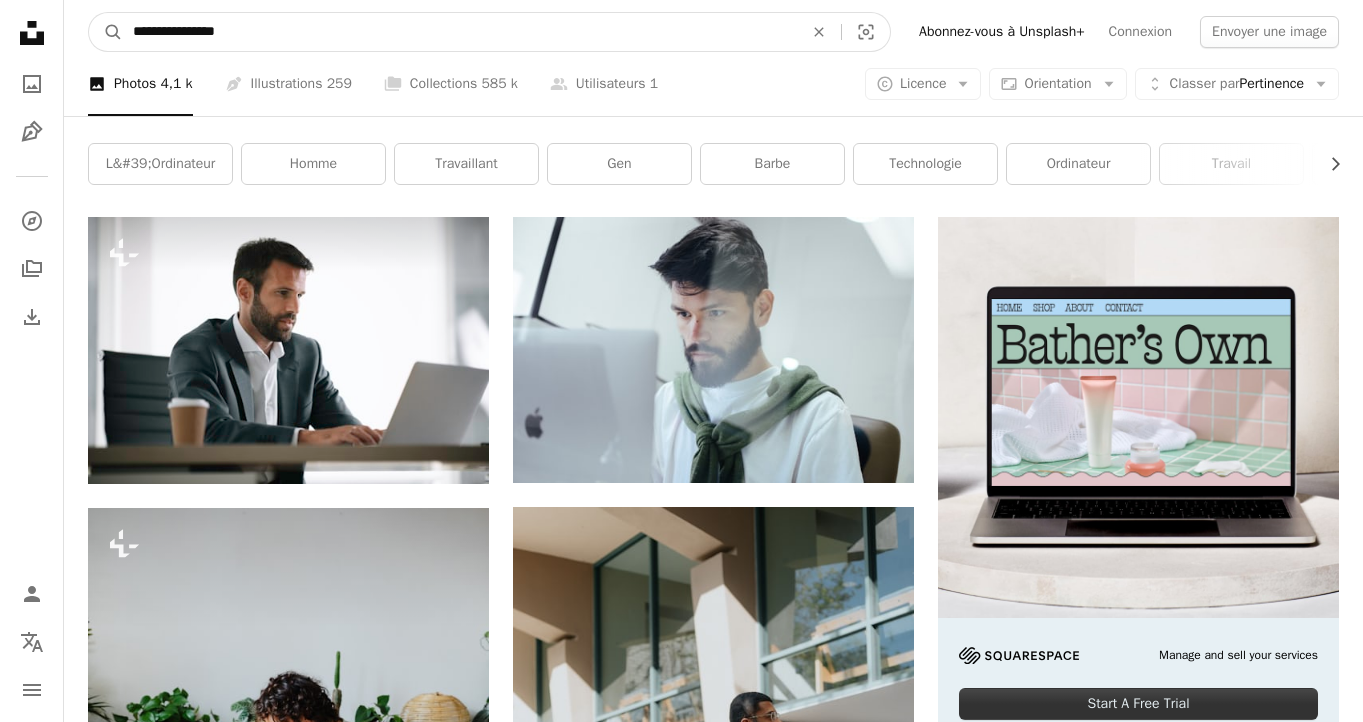 drag, startPoint x: 130, startPoint y: 33, endPoint x: 318, endPoint y: 44, distance: 188.32153 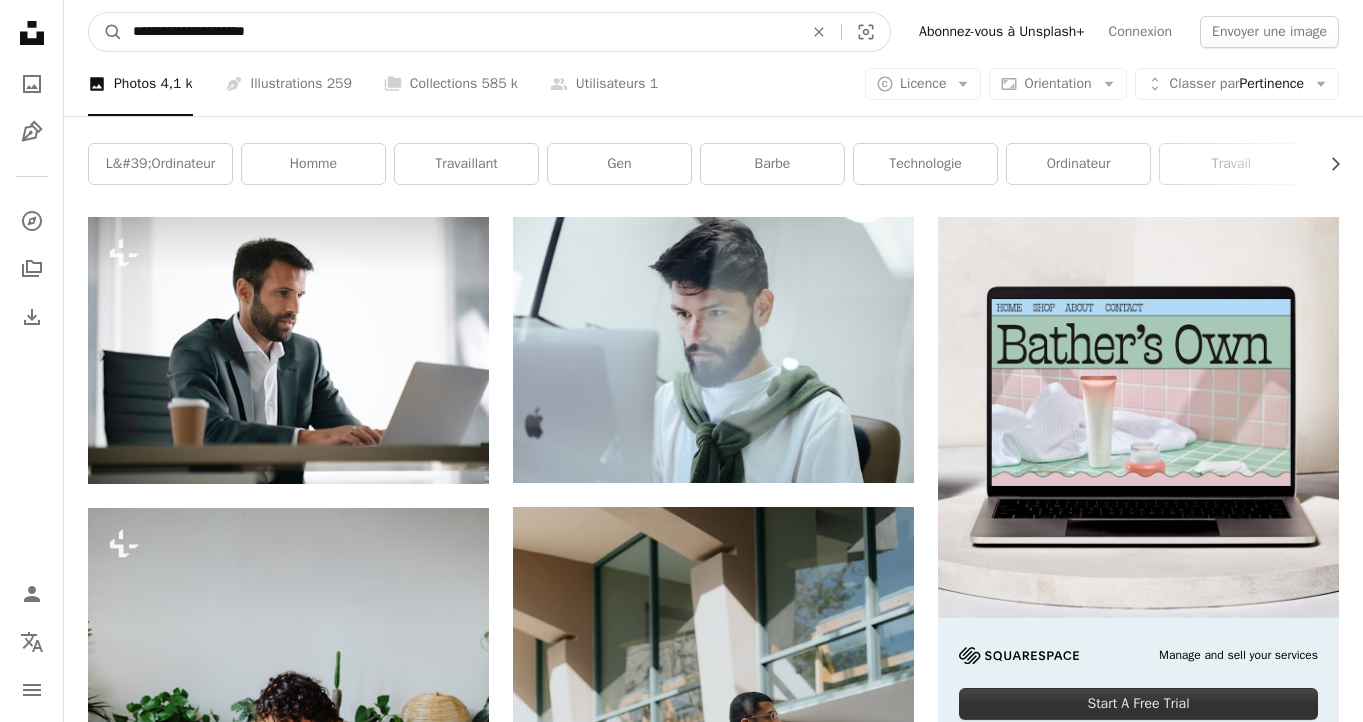 type on "**********" 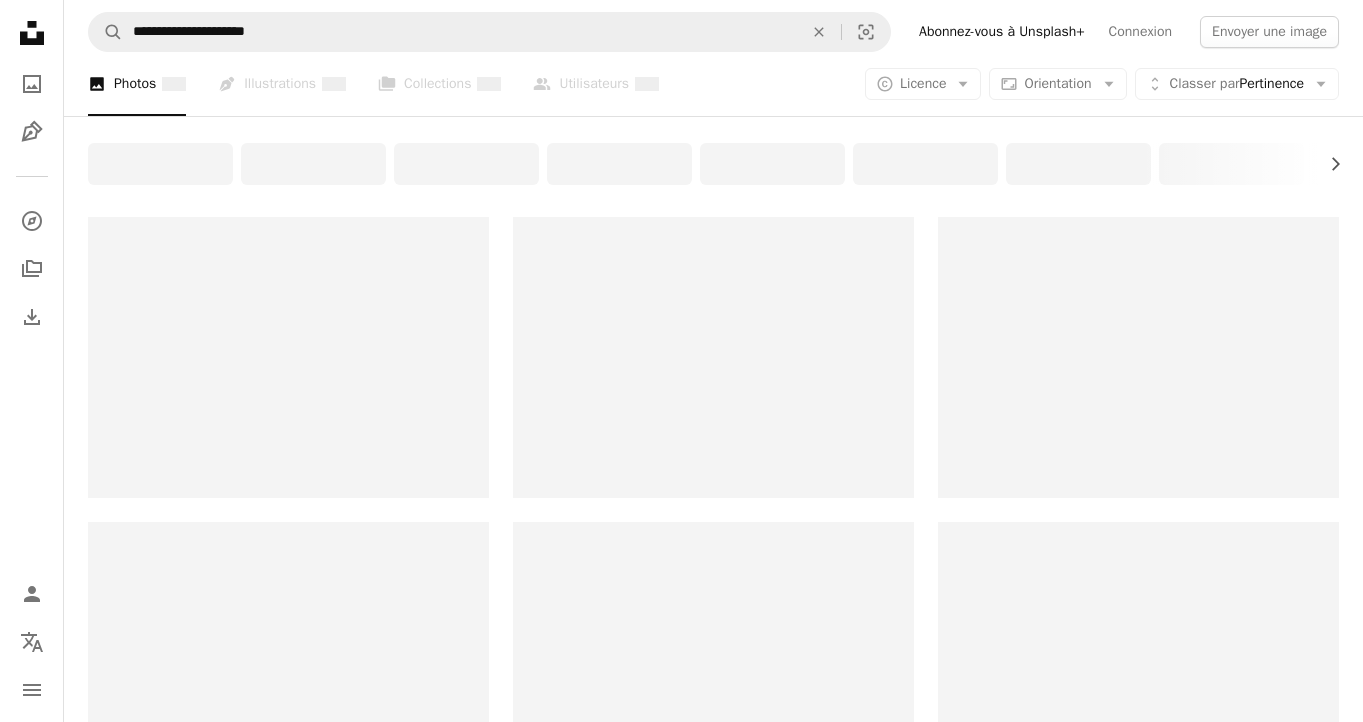 scroll, scrollTop: 0, scrollLeft: 0, axis: both 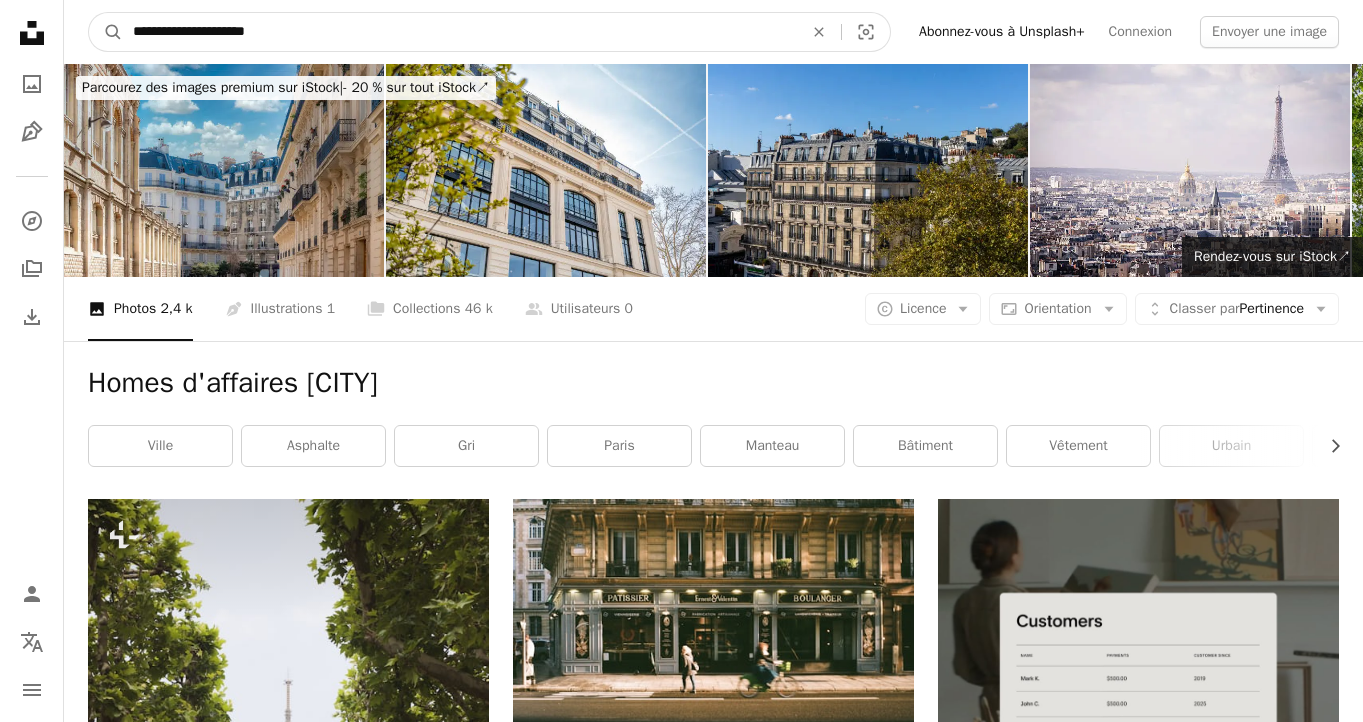 click on "**********" at bounding box center [460, 32] 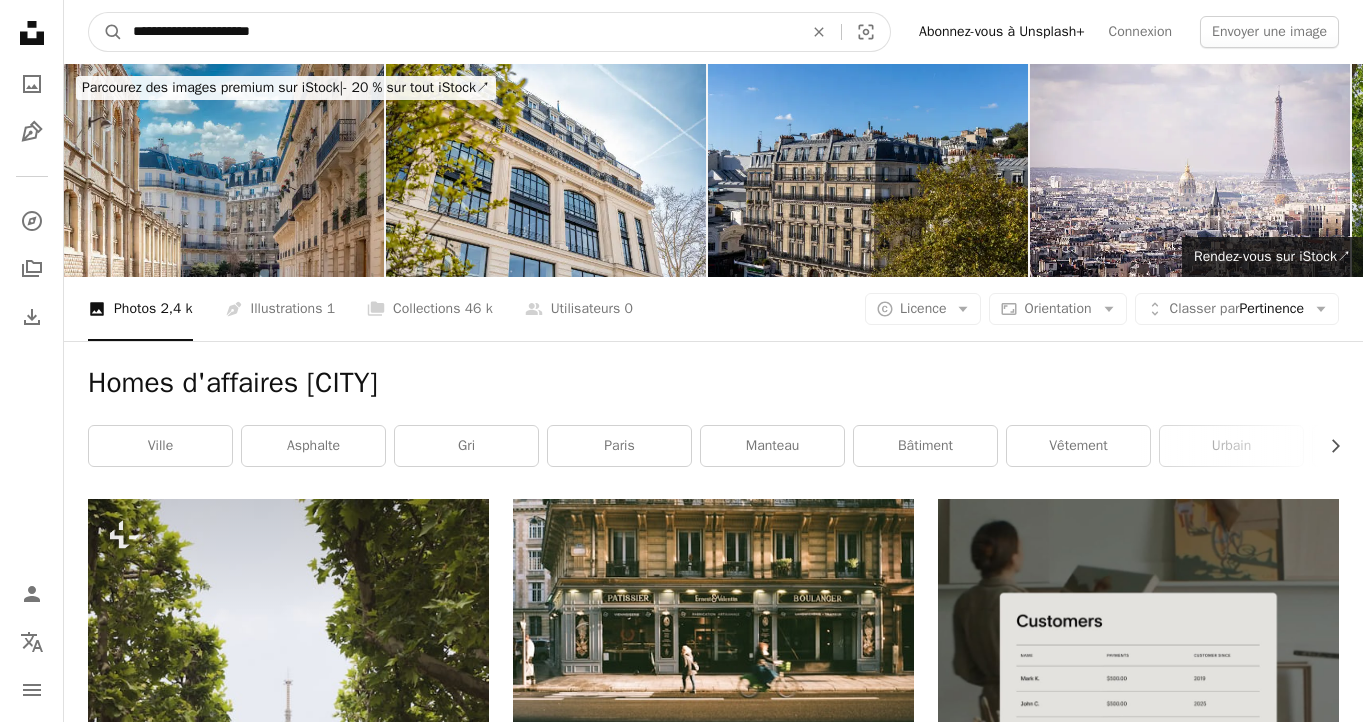 click on "**********" at bounding box center [460, 32] 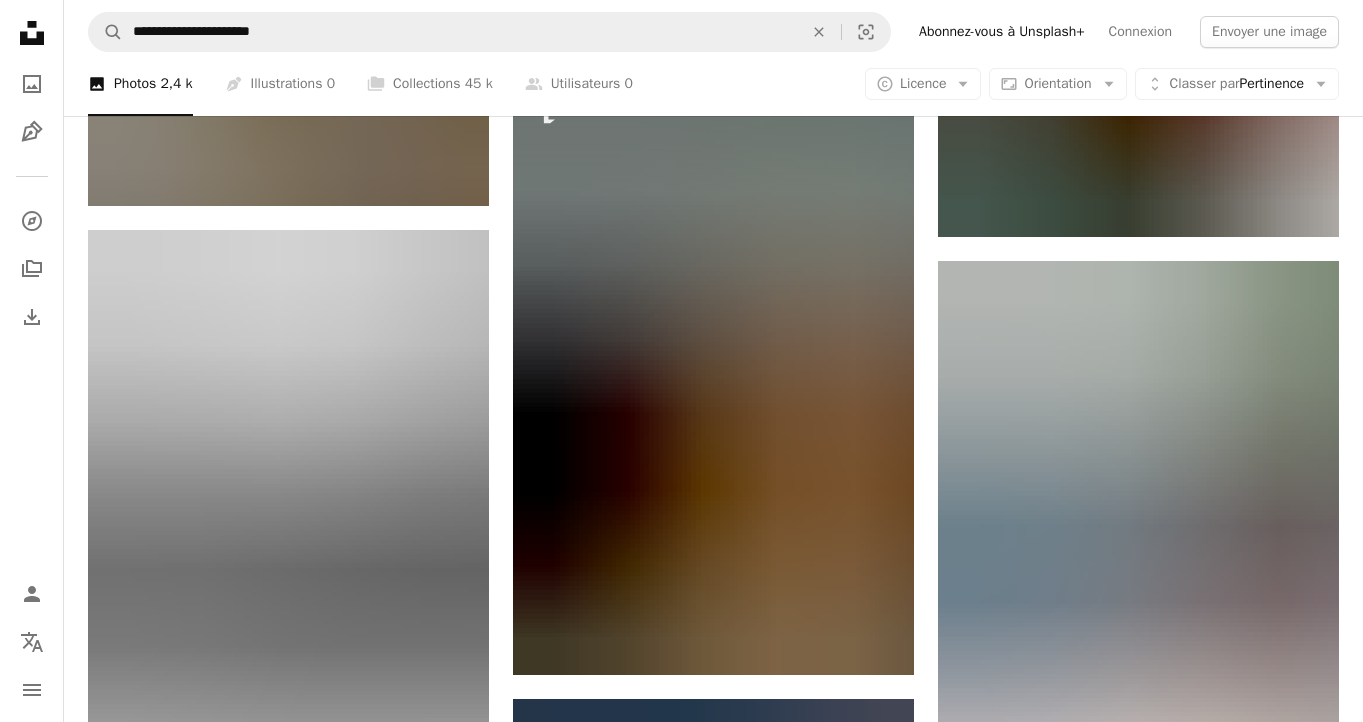 scroll, scrollTop: 1416, scrollLeft: 0, axis: vertical 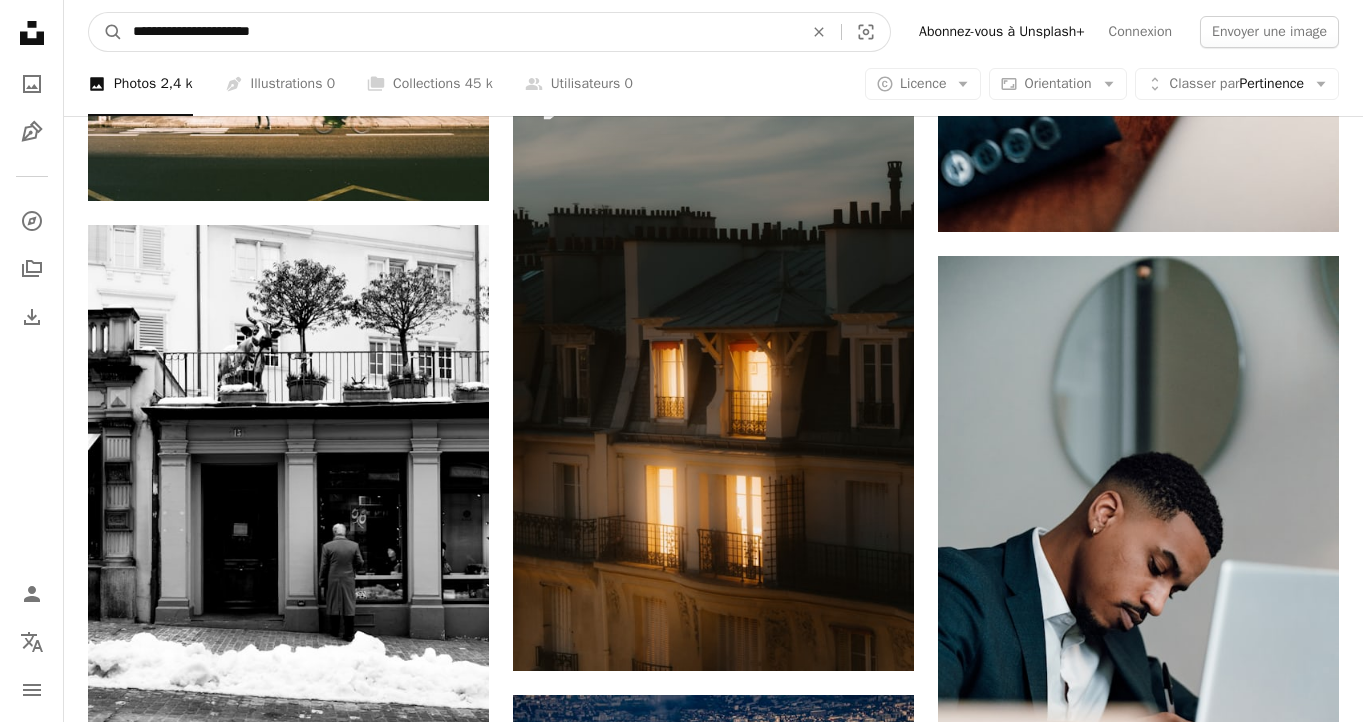 drag, startPoint x: 186, startPoint y: 33, endPoint x: 130, endPoint y: 32, distance: 56.008926 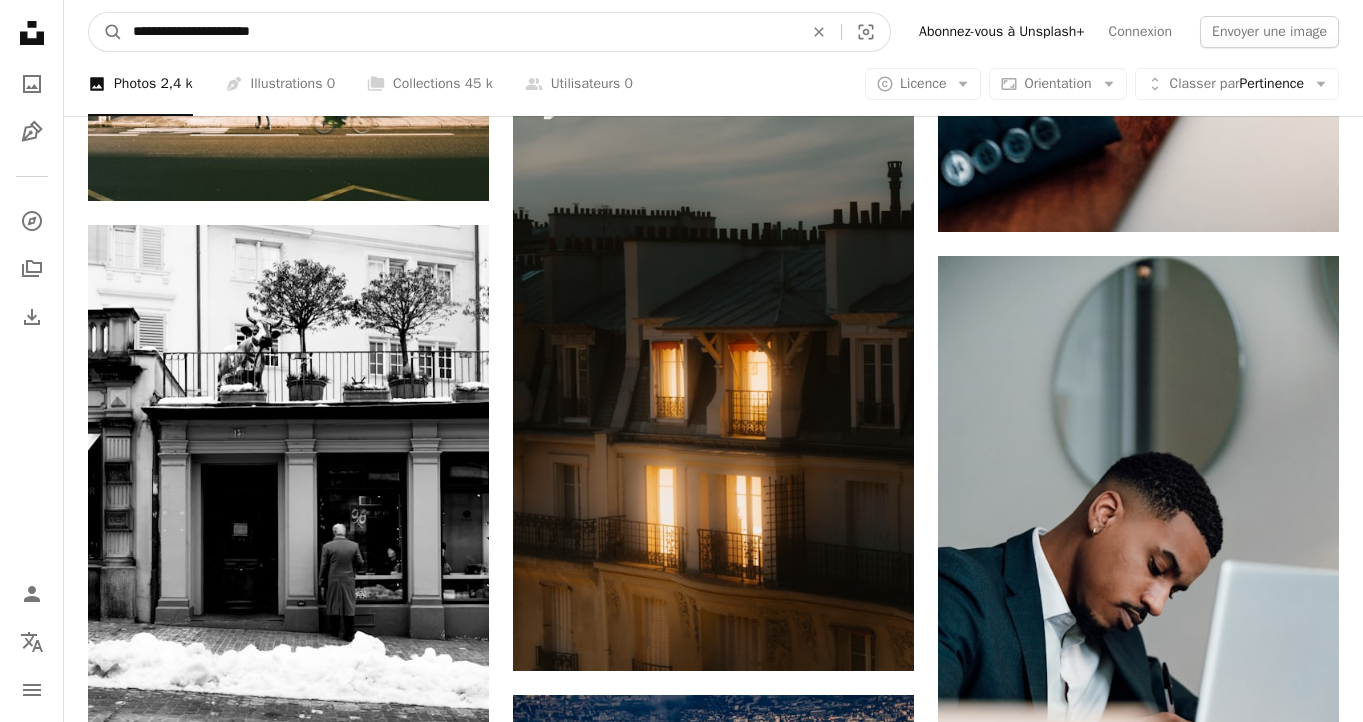 click on "**********" at bounding box center [460, 32] 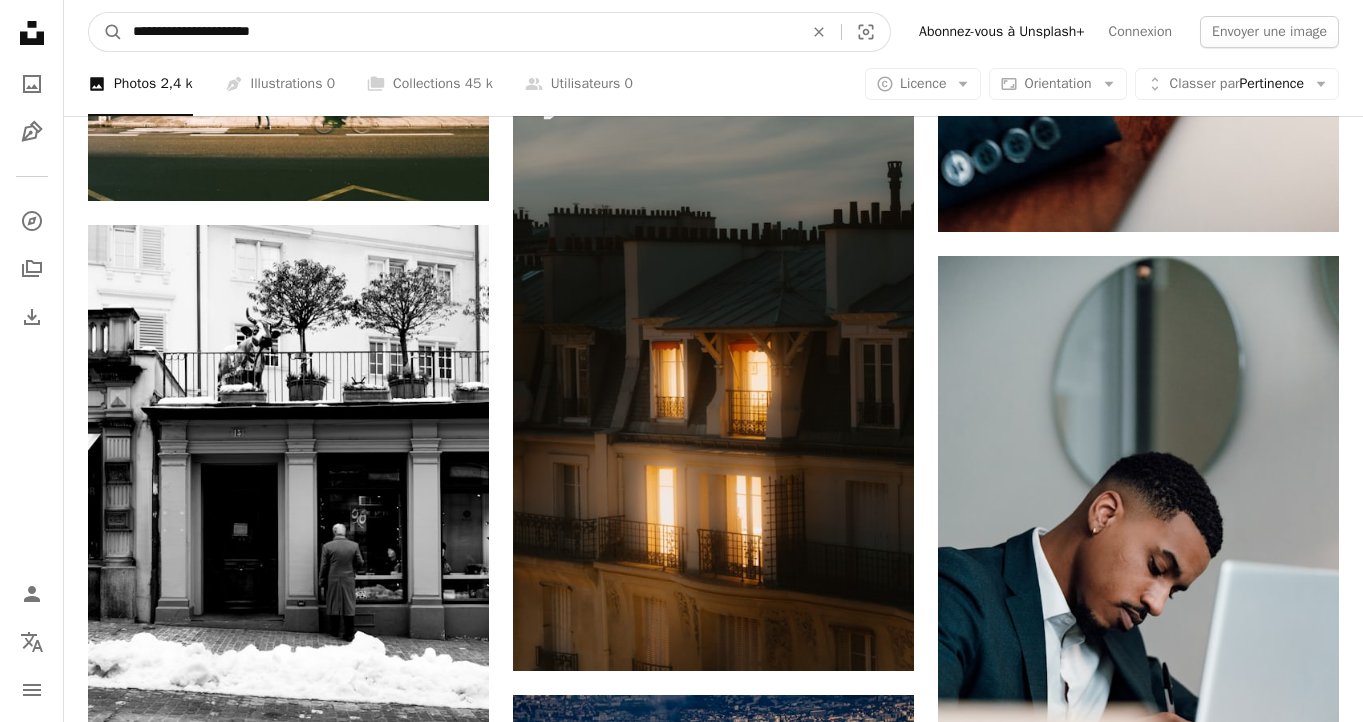 type on "**********" 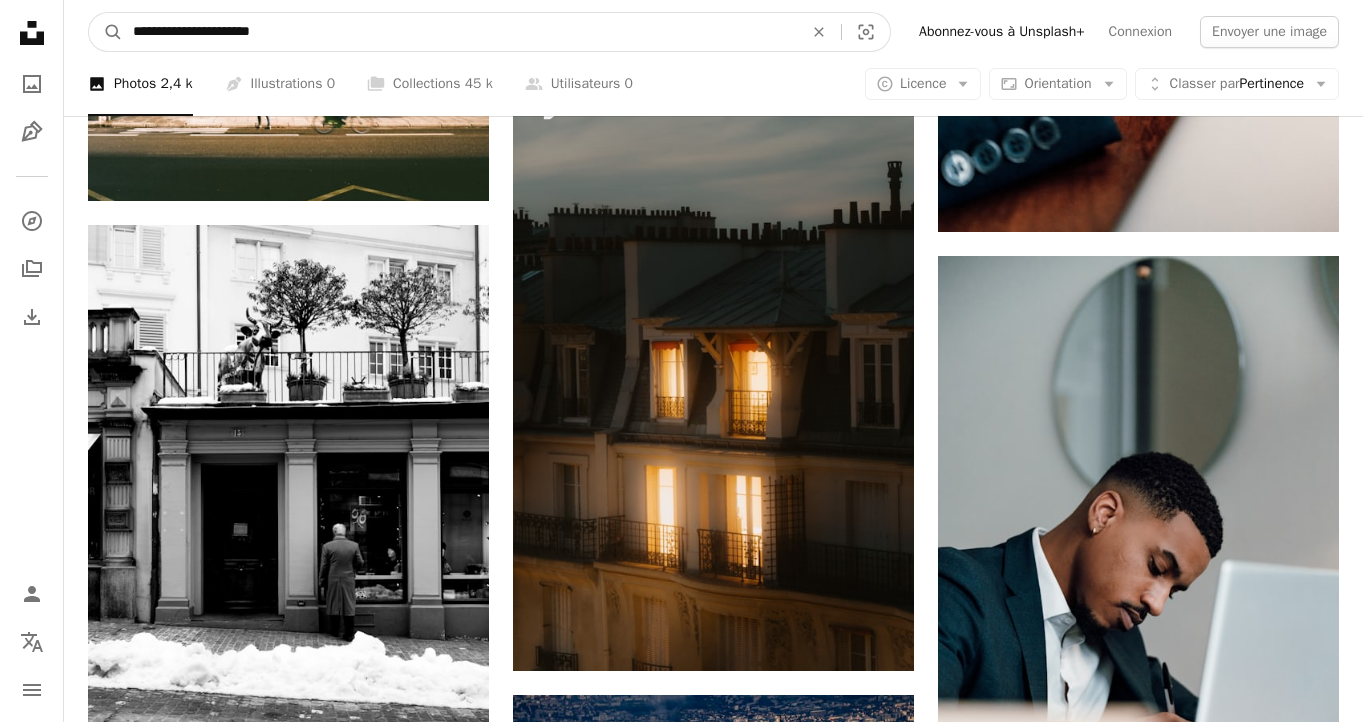 click on "A magnifying glass" at bounding box center (106, 32) 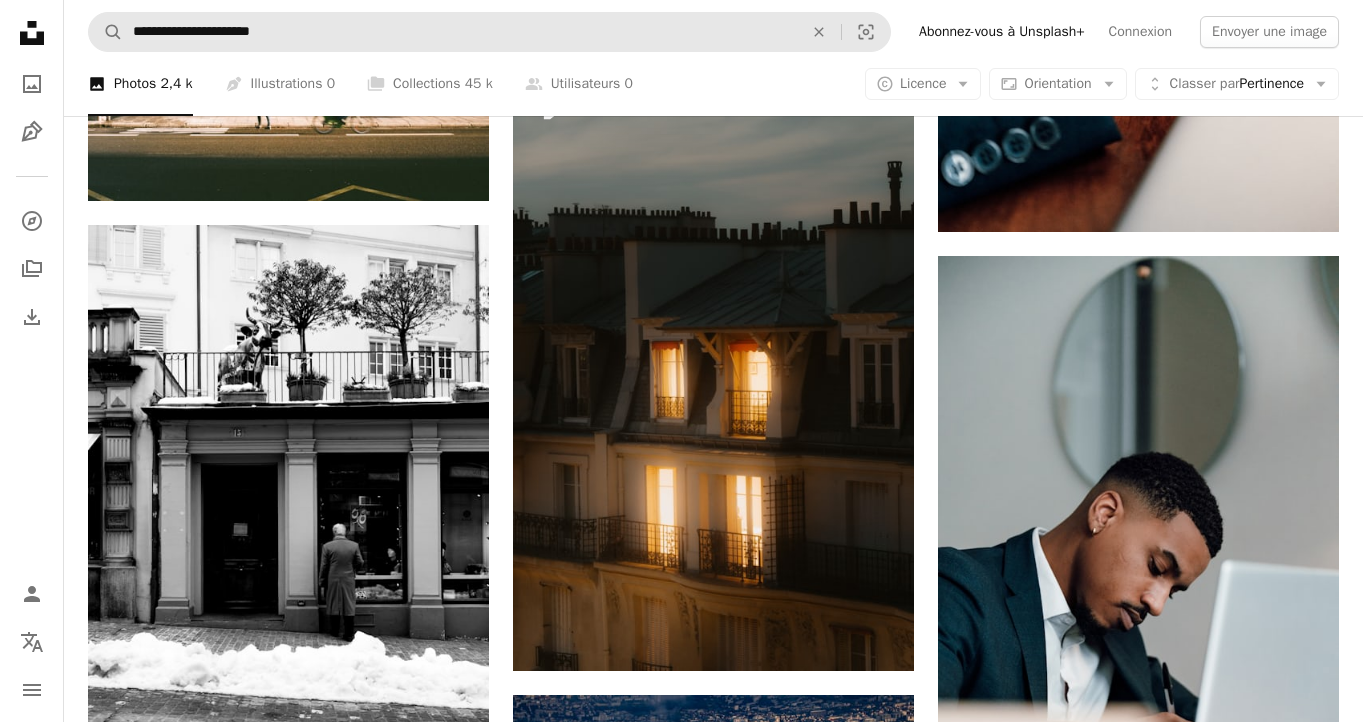scroll, scrollTop: 0, scrollLeft: 0, axis: both 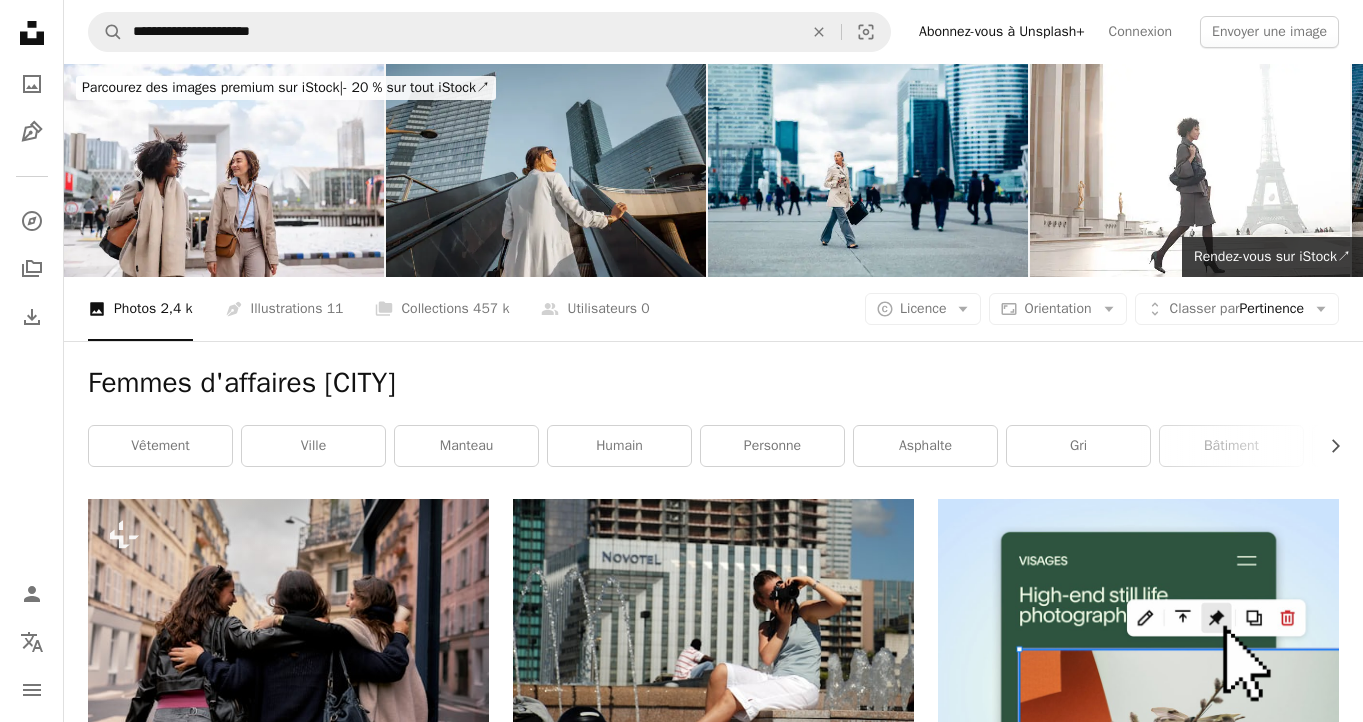 click at bounding box center [546, 170] 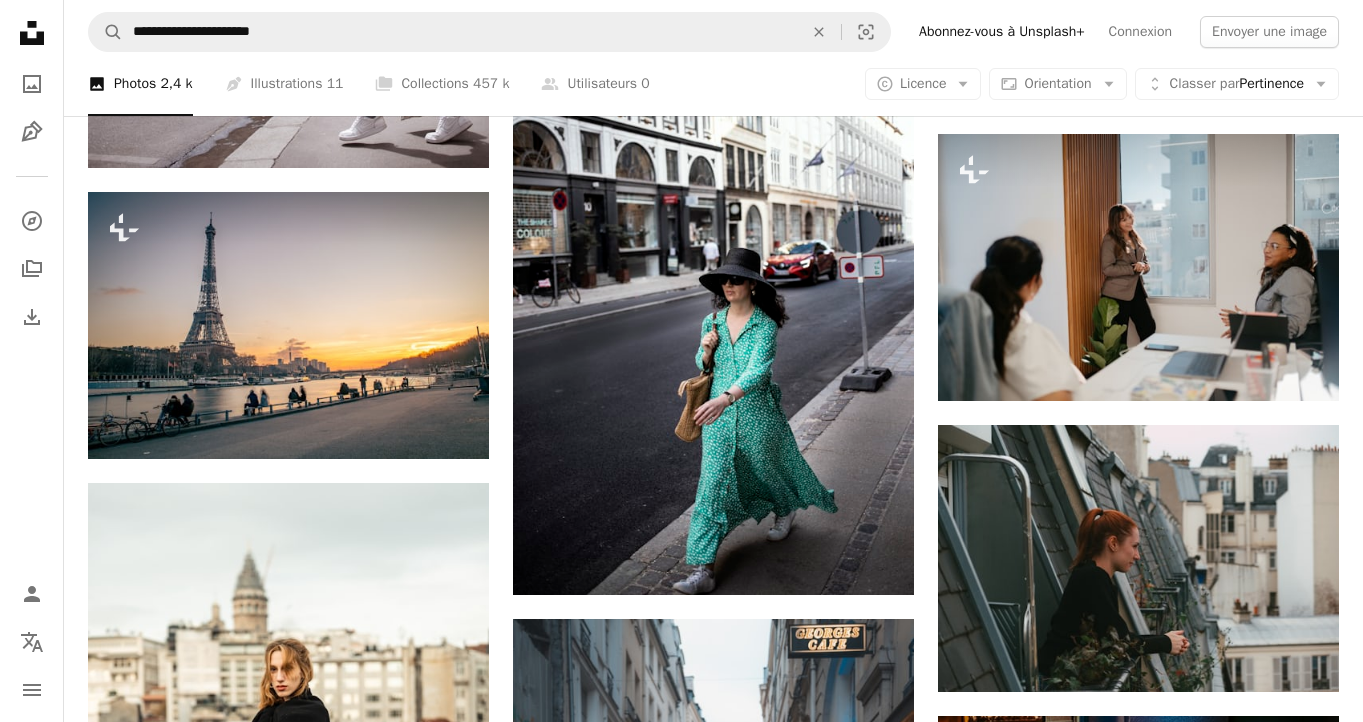 scroll, scrollTop: 1372, scrollLeft: 0, axis: vertical 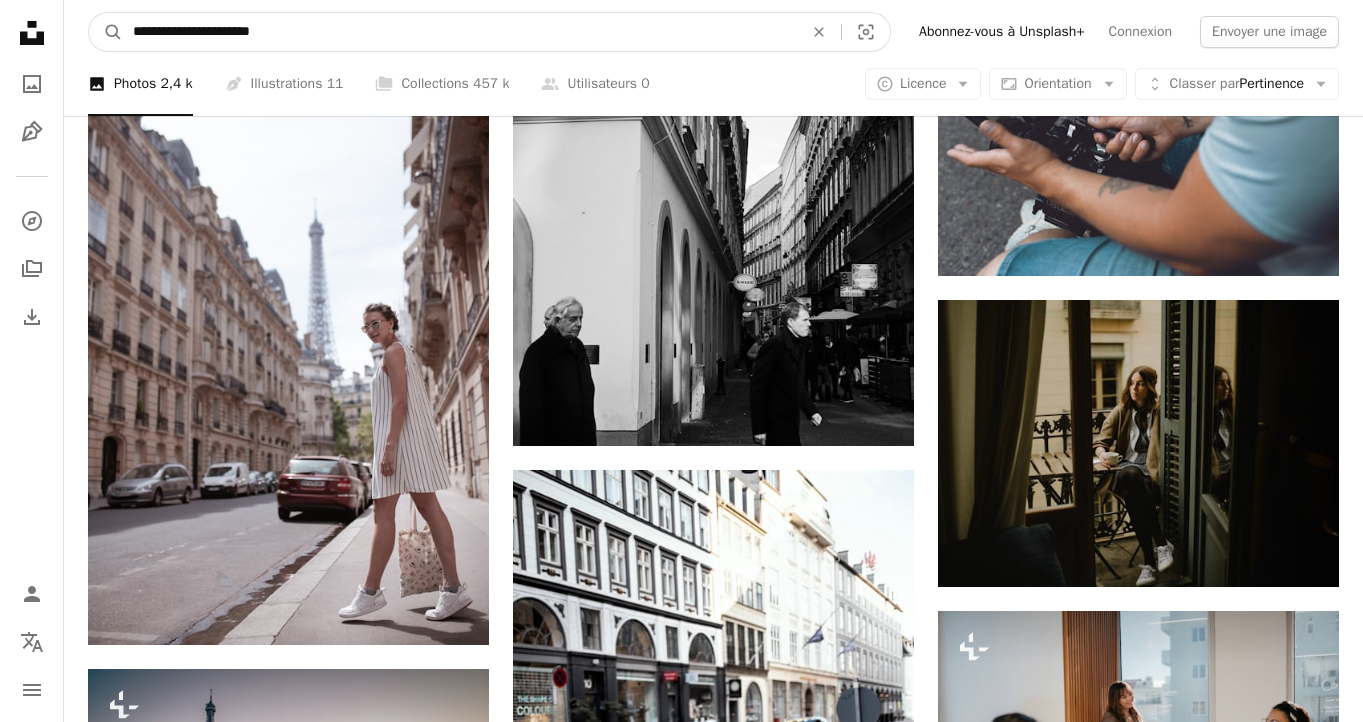 drag, startPoint x: 189, startPoint y: 30, endPoint x: 246, endPoint y: 33, distance: 57.07889 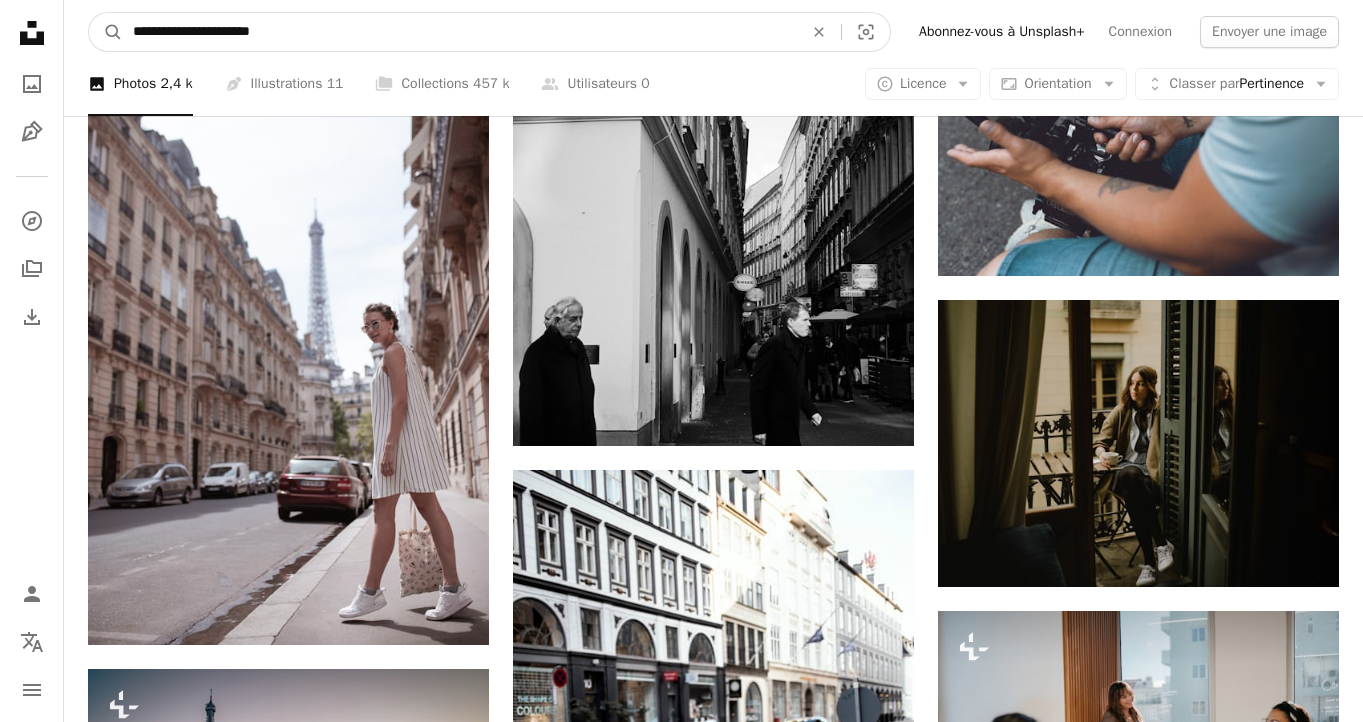 click on "**********" at bounding box center [460, 32] 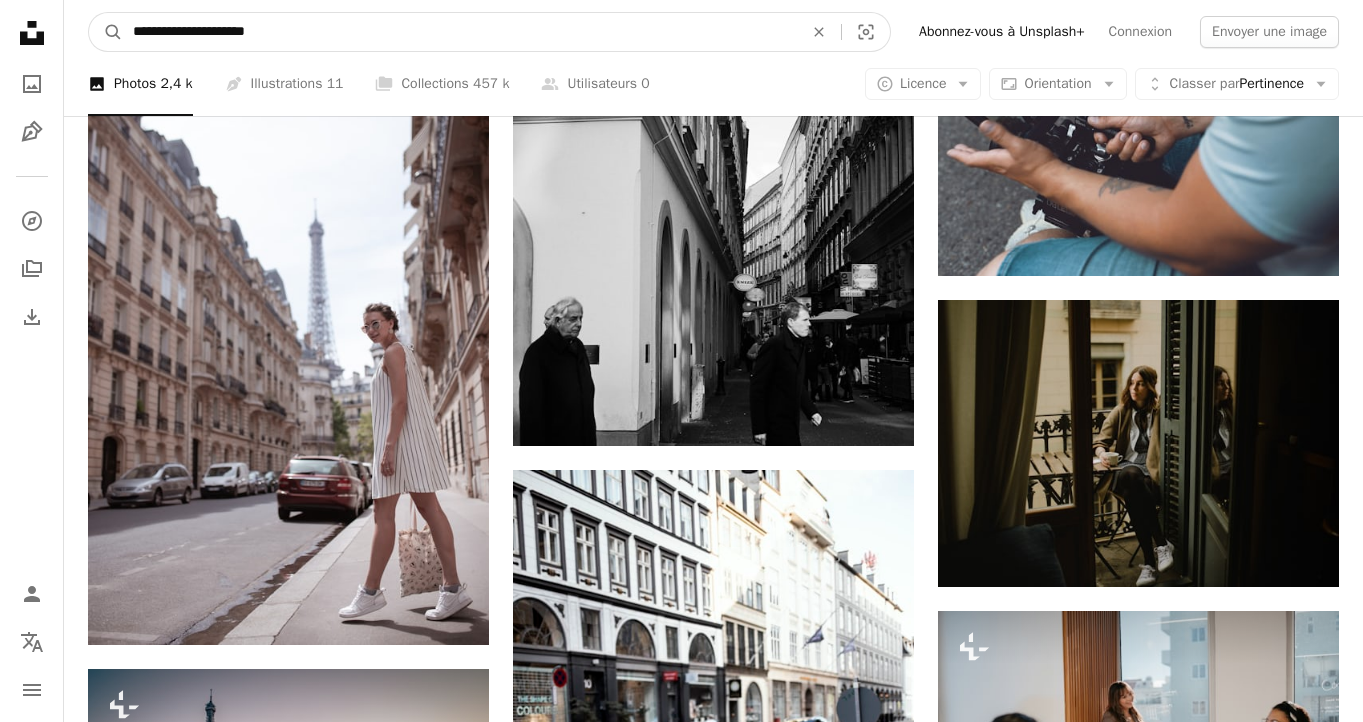 type on "**********" 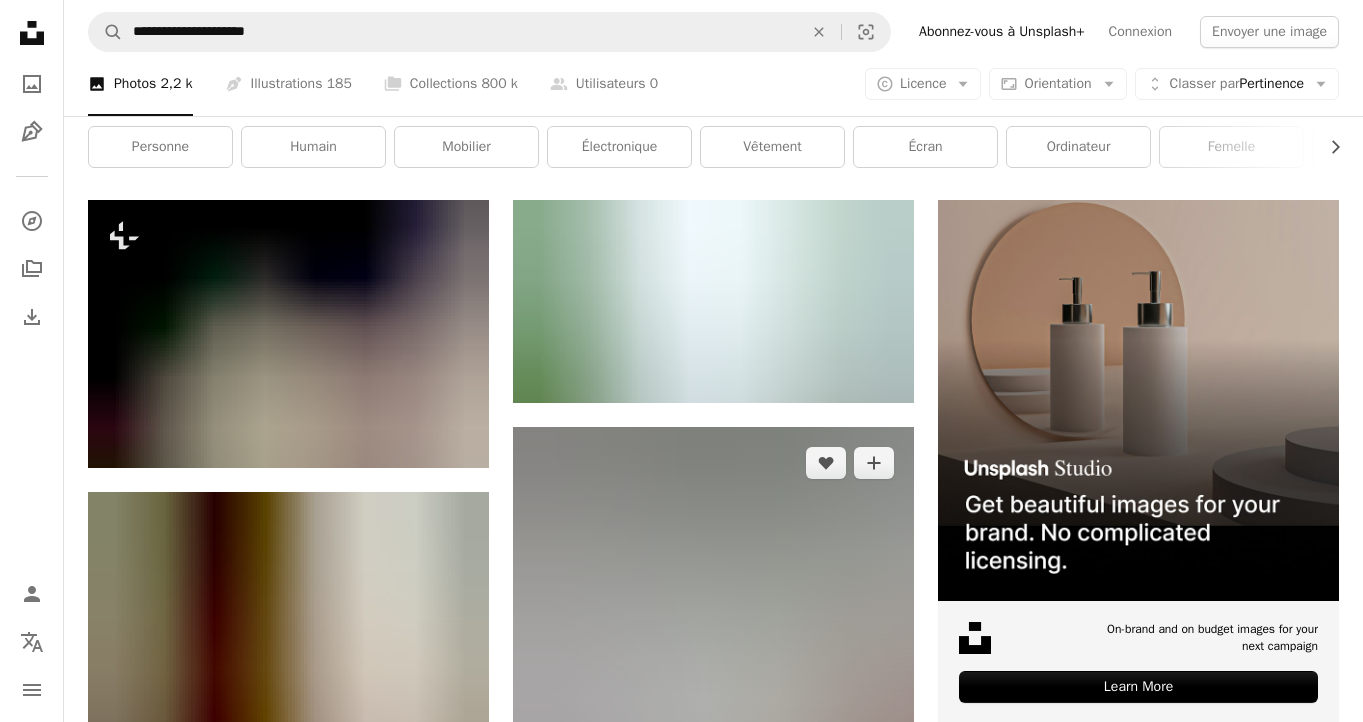 scroll, scrollTop: 302, scrollLeft: 0, axis: vertical 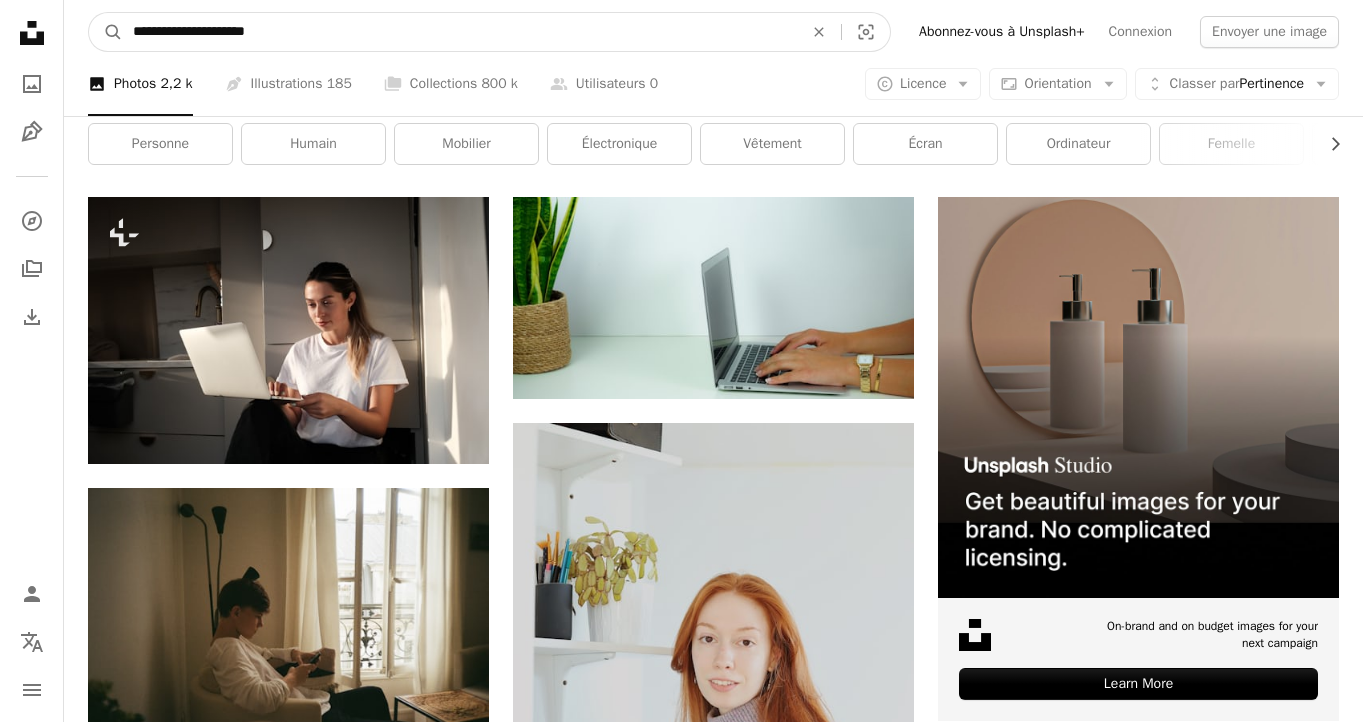 click on "**********" at bounding box center (460, 32) 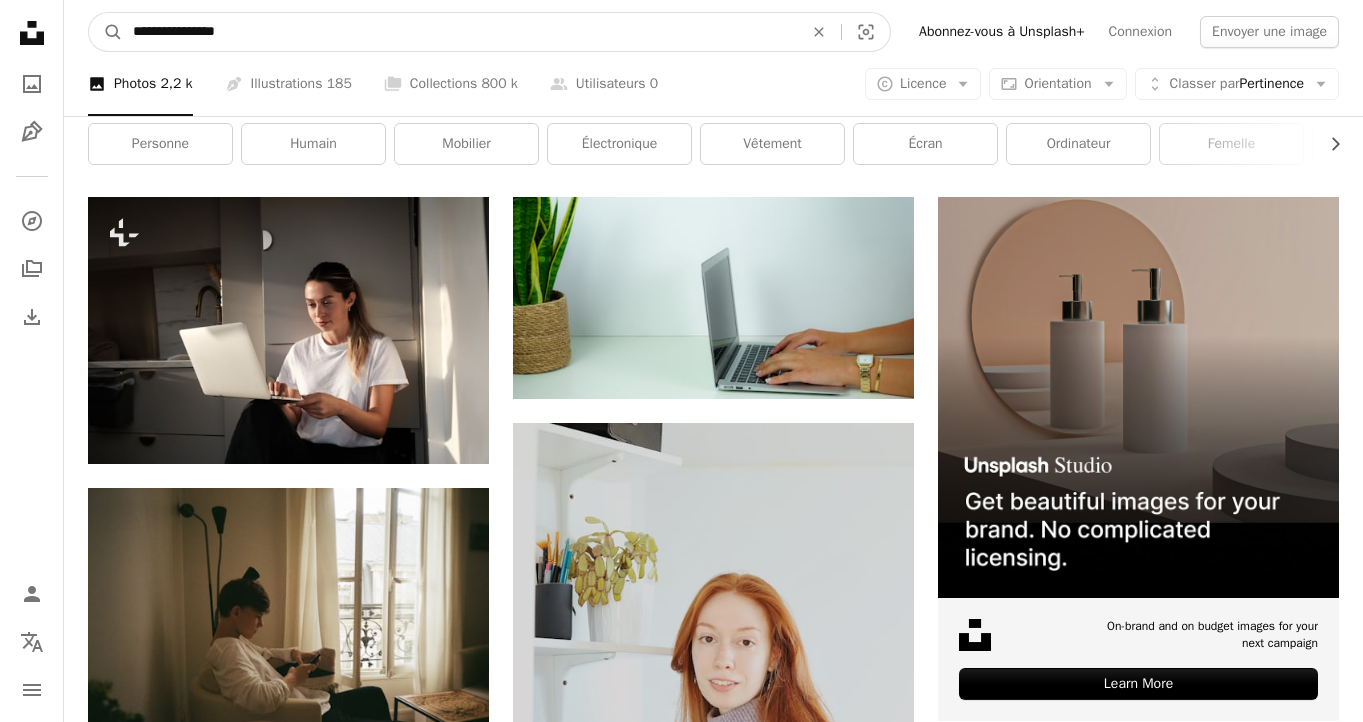 type on "**********" 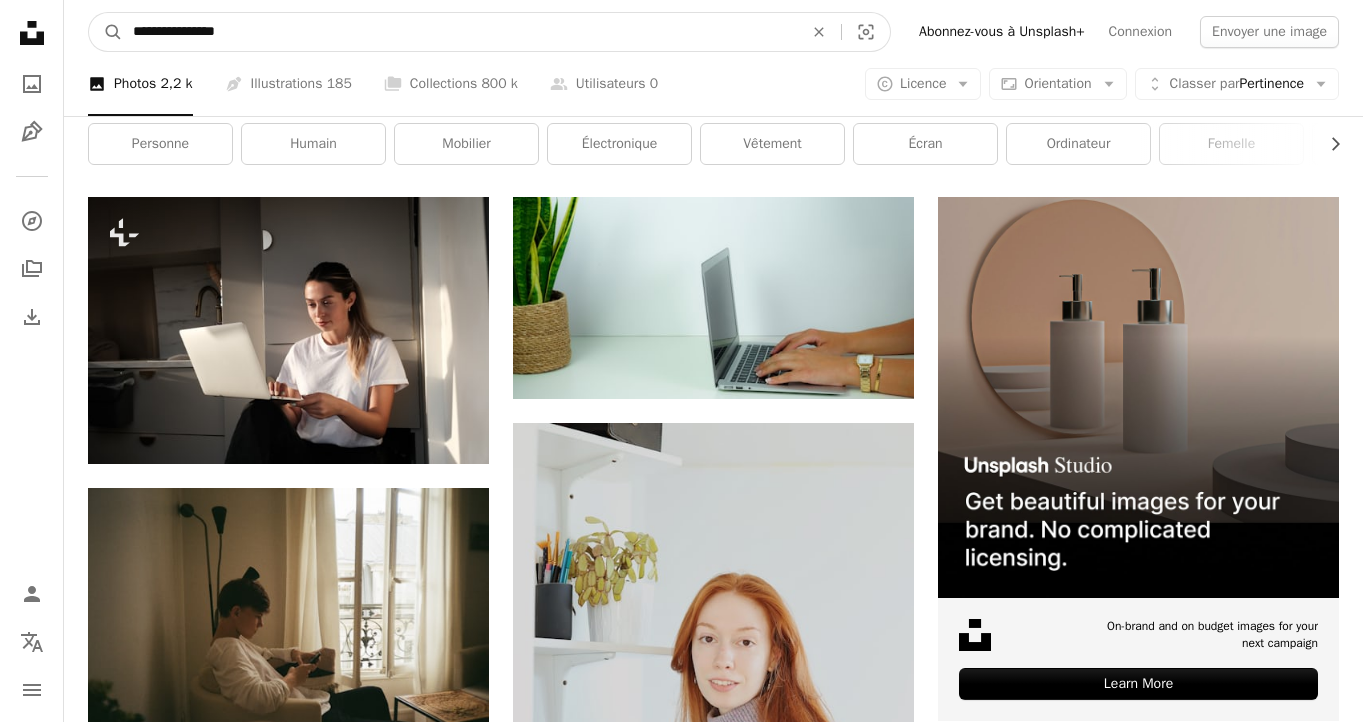 click on "A magnifying glass" at bounding box center (106, 32) 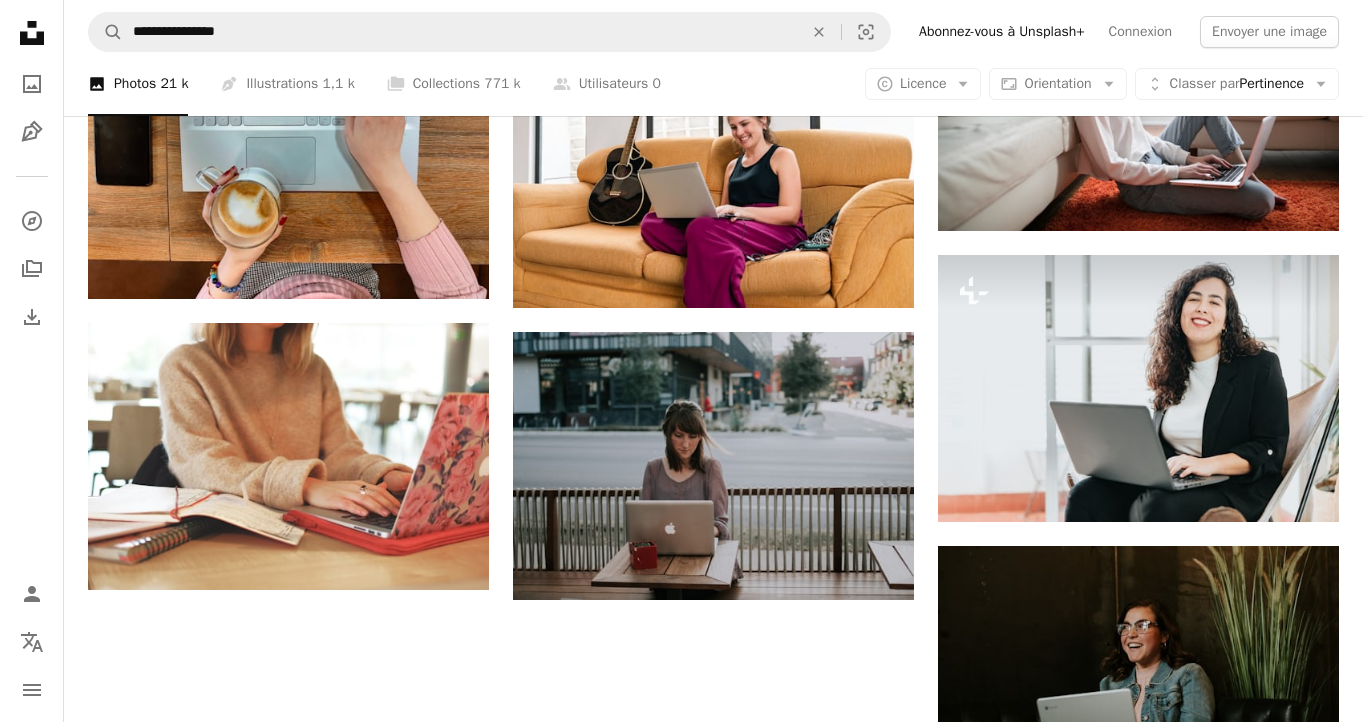 scroll, scrollTop: 2295, scrollLeft: 0, axis: vertical 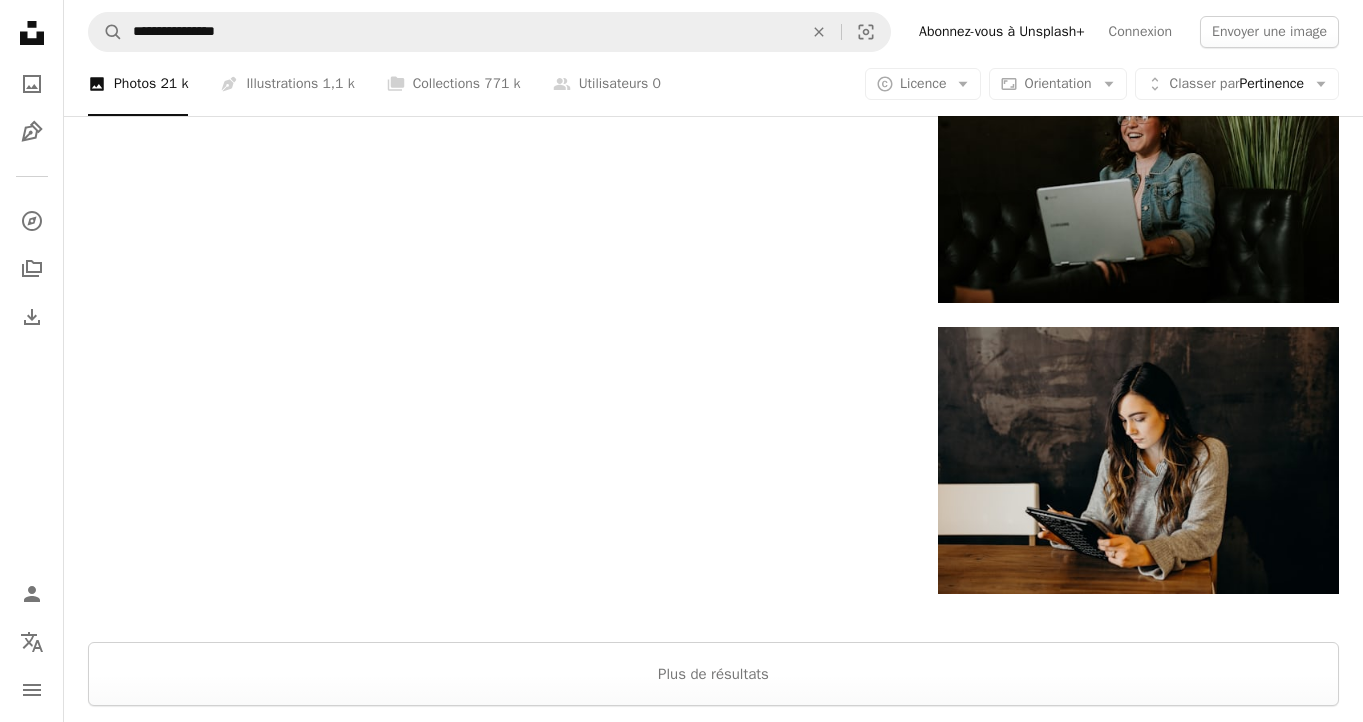 click on "Plus sign for Unsplash+ A heart A plus sign [FIRST] [LAST] Pour  Unsplash+ A lock   Télécharger A heart A plus sign [FIRST] [LAST] Disponible à l’embauche A checkmark inside of a circle Arrow pointing down A heart A plus sign [FIRST] [LAST] Disponible à l’embauche A checkmark inside of a circle Arrow pointing down A heart A plus sign [FIRST] [LAST] Arrow pointing down A heart A plus sign [FIRST] [LAST] Arrow pointing down A heart A plus sign [FIRST] [LAST] Arrow pointing down A heart A plus sign [FIRST] [LAST] Arrow pointing down A heart A plus sign [FIRST] [LAST] Arrow pointing down A heart A plus sign [FIRST] [LAST] Arrow pointing down LinkedIn Sales Solutions Arrow pointing down Plus sign for Unsplash+ A heart A plus sign [FIRST] [LAST] Pour  Unsplash+ A lock   Télécharger A heart A plus sign [FIRST] [LAST] Disponible à l’embauche A checkmark inside of a circle Arrow pointing down Plus sign for Unsplash+ A heart A plus sign [FIRST] [LAST] Pour  Unsplash+ A lock   Télécharger A heart A plus sign [FIRST] [LAST] Arrow pointing down" at bounding box center [713, -854] 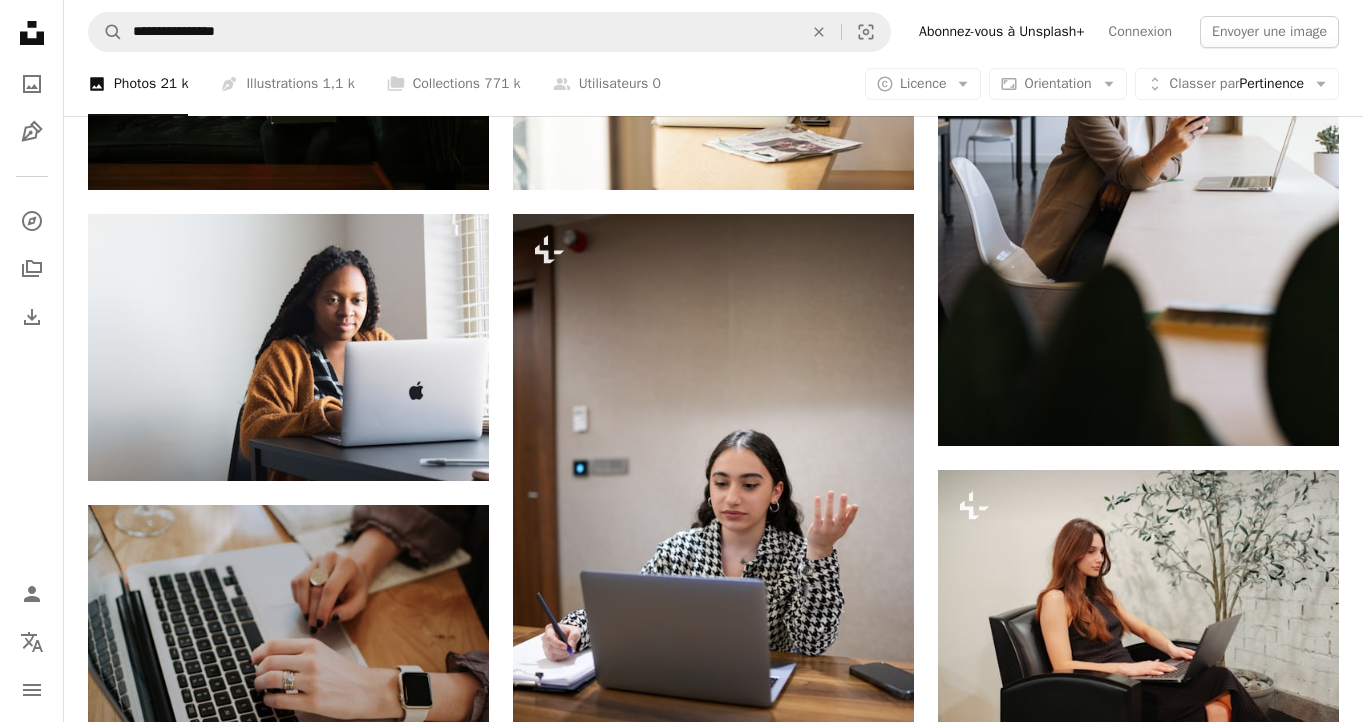 scroll, scrollTop: 0, scrollLeft: 0, axis: both 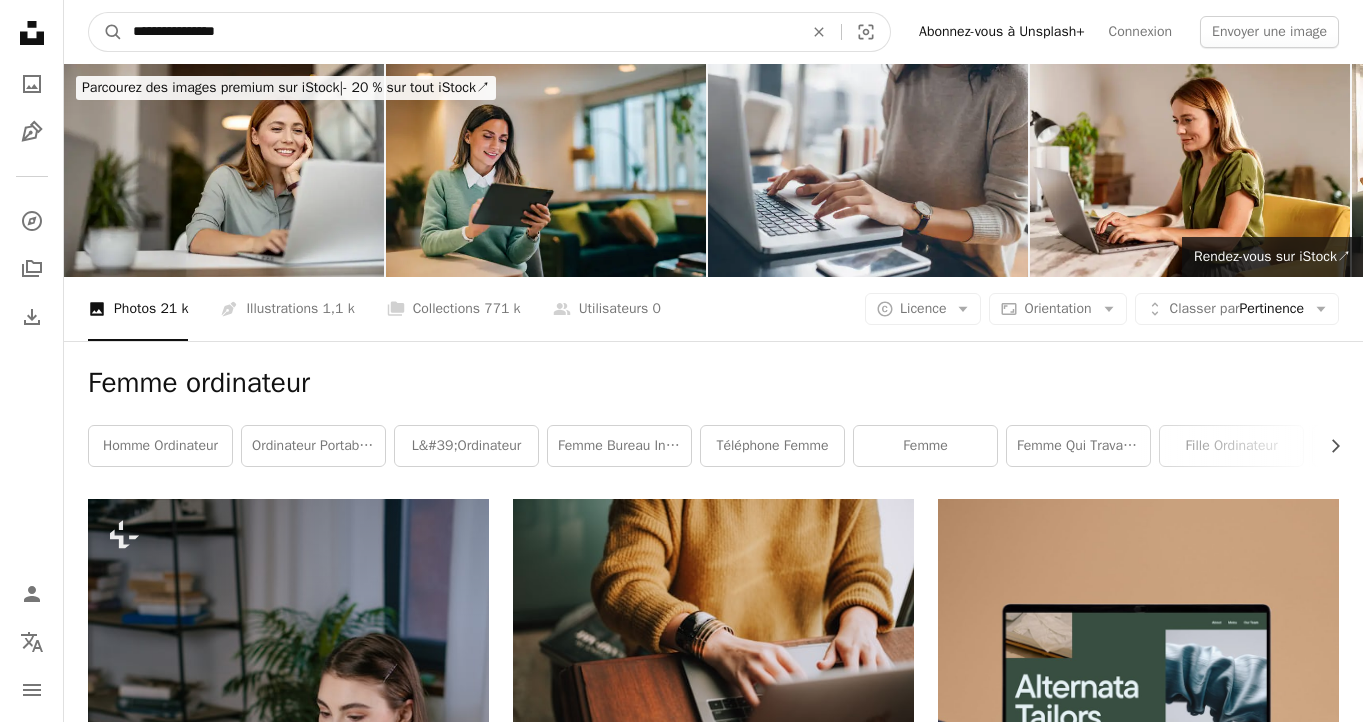 click on "**********" at bounding box center [460, 32] 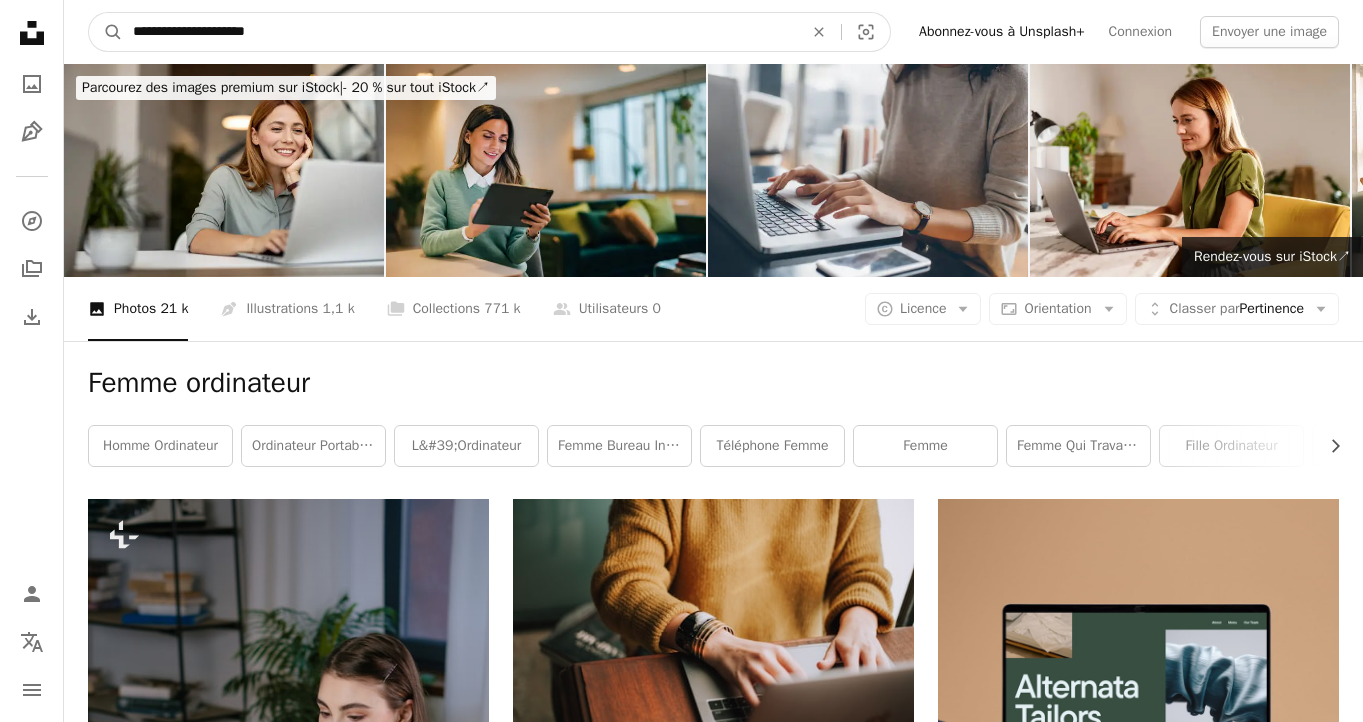 click on "**********" at bounding box center (460, 32) 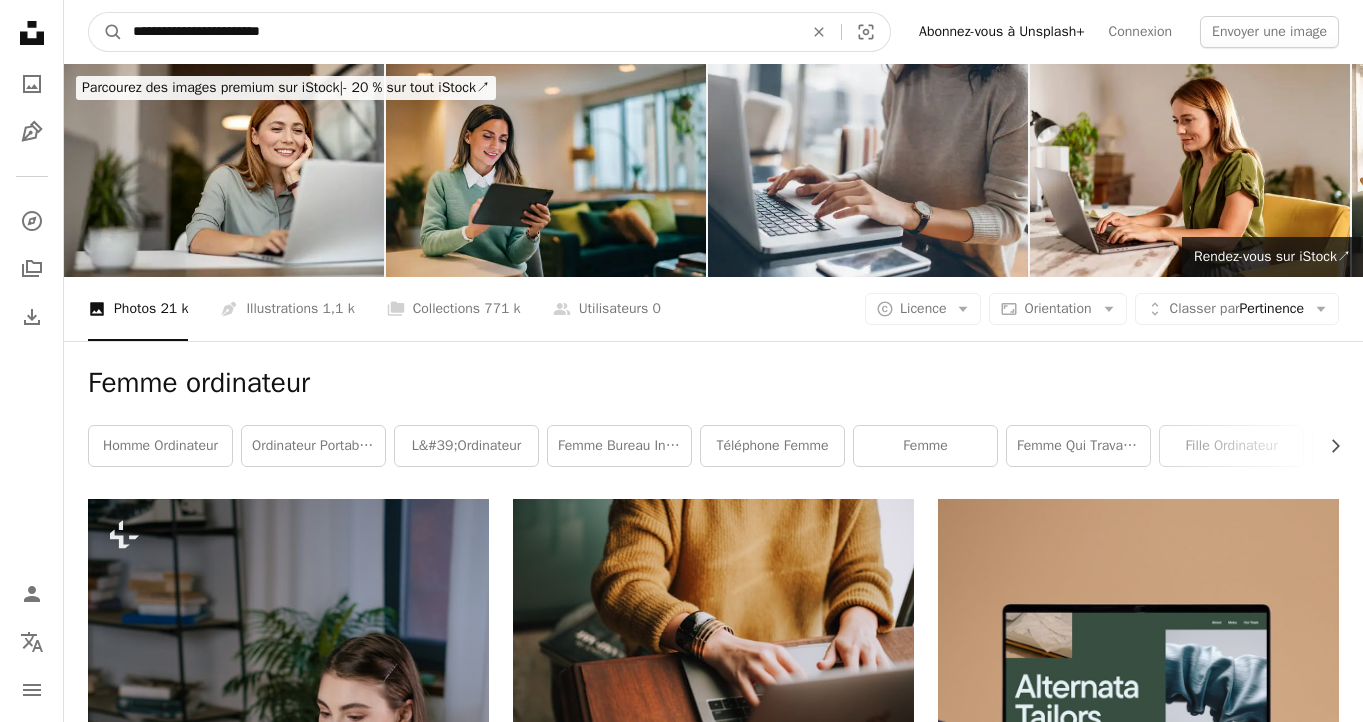 click on "**********" at bounding box center (460, 32) 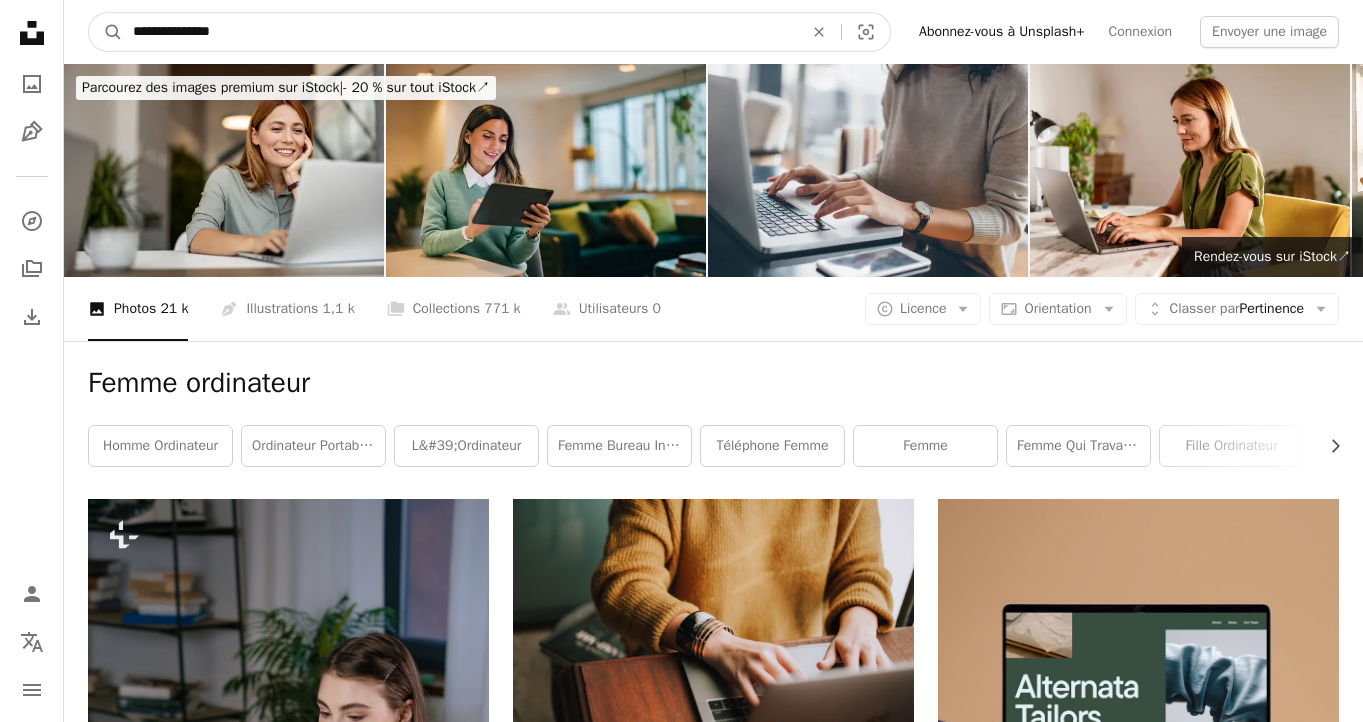 type on "**********" 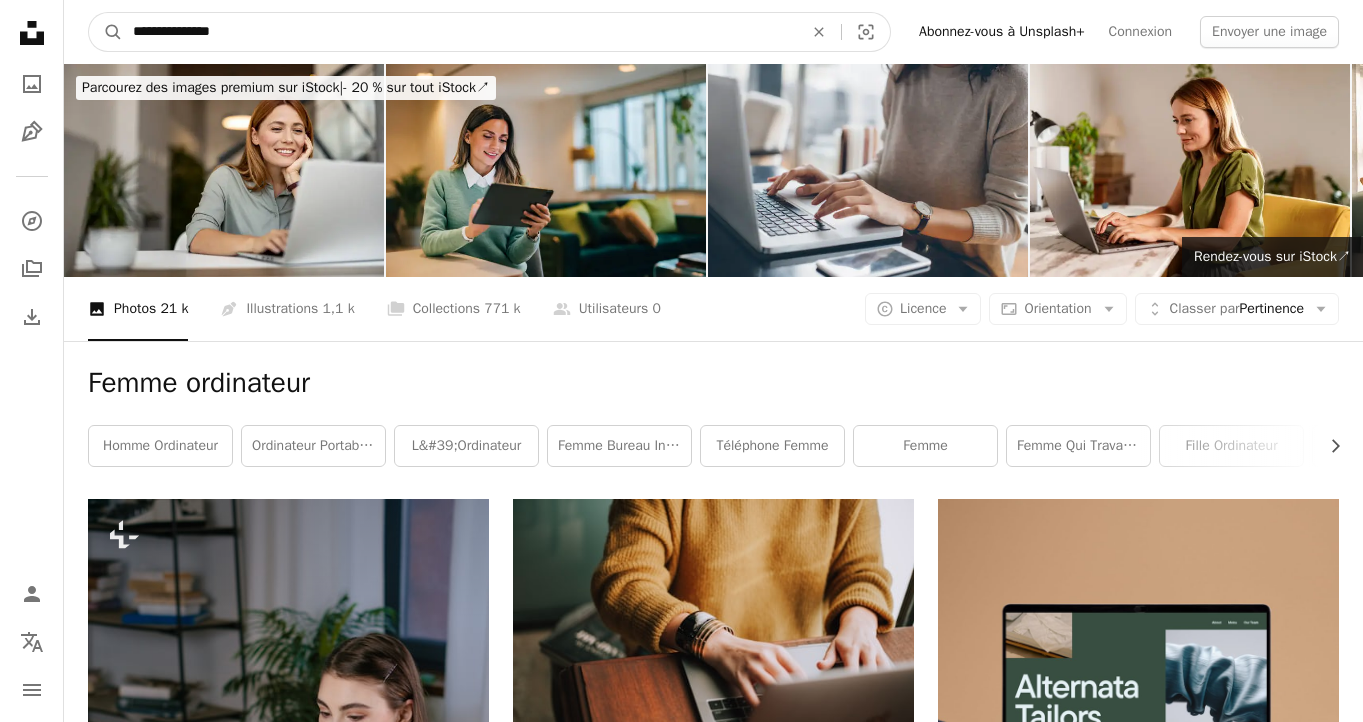 click on "A magnifying glass" at bounding box center [106, 32] 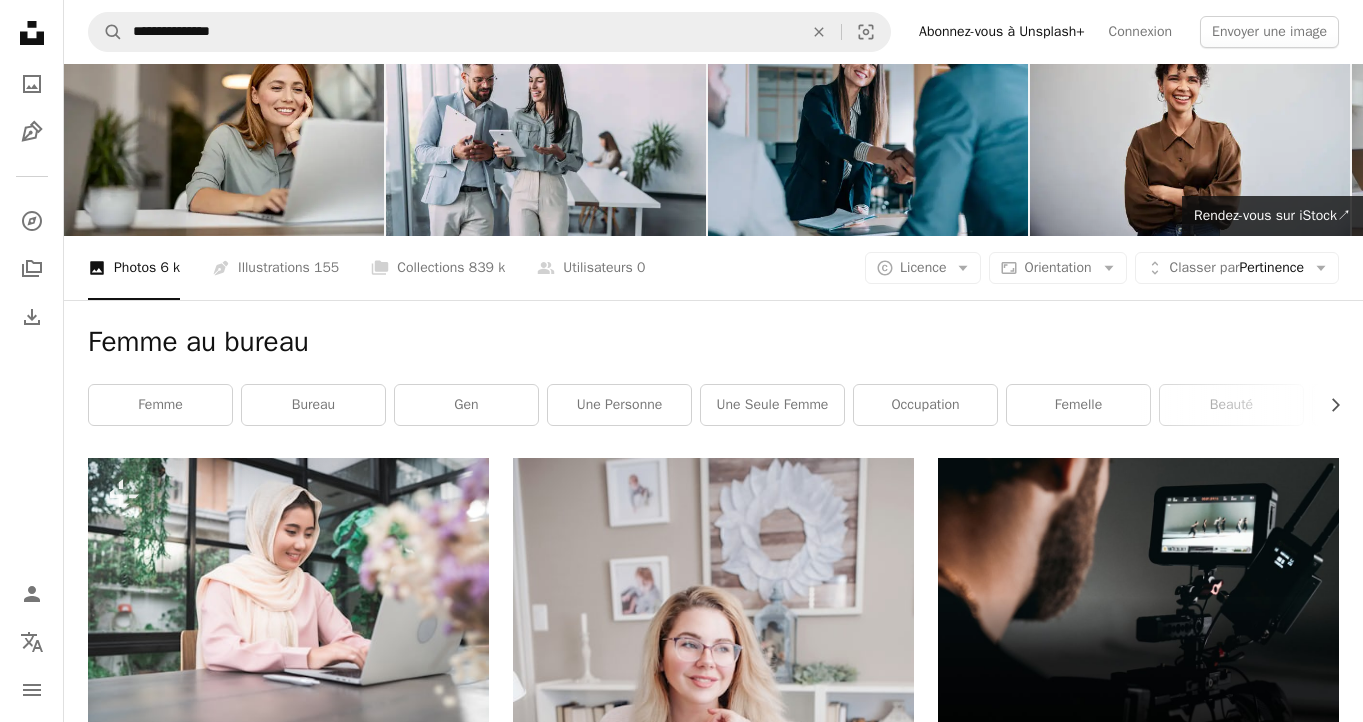 scroll, scrollTop: 0, scrollLeft: 0, axis: both 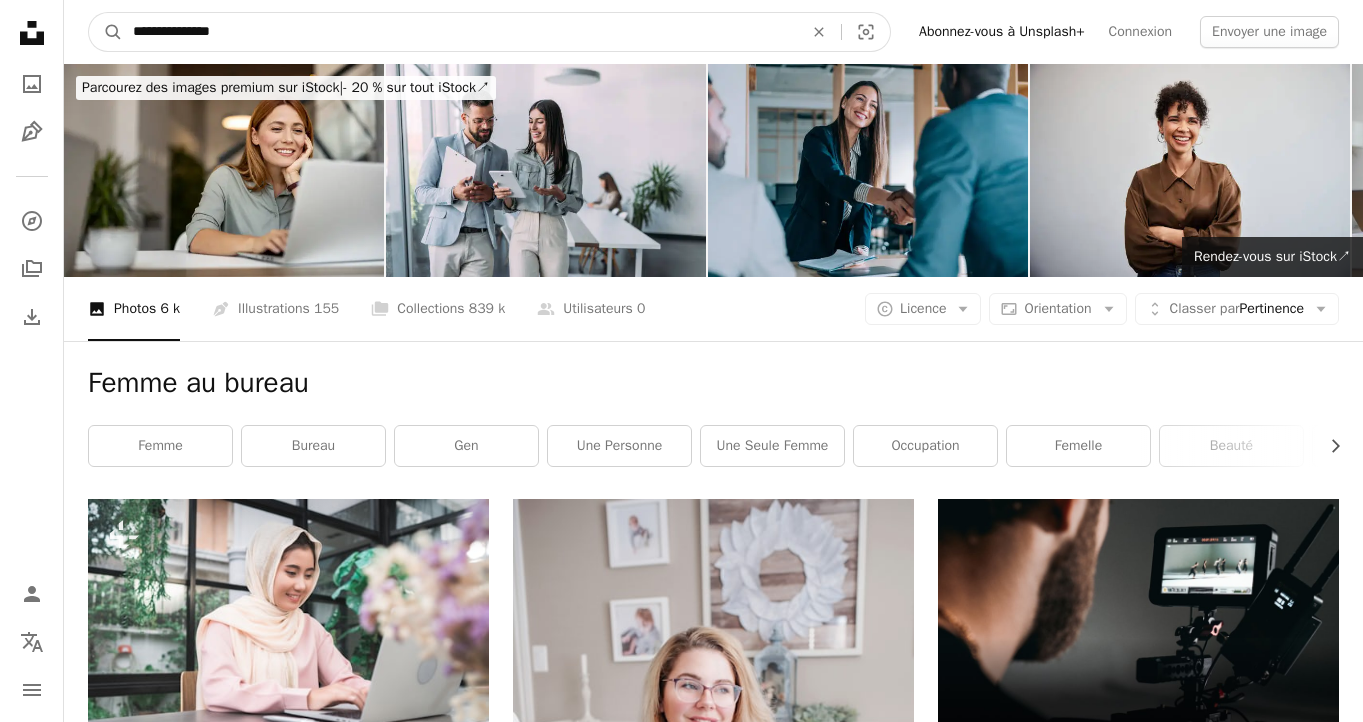 click on "**********" at bounding box center [460, 32] 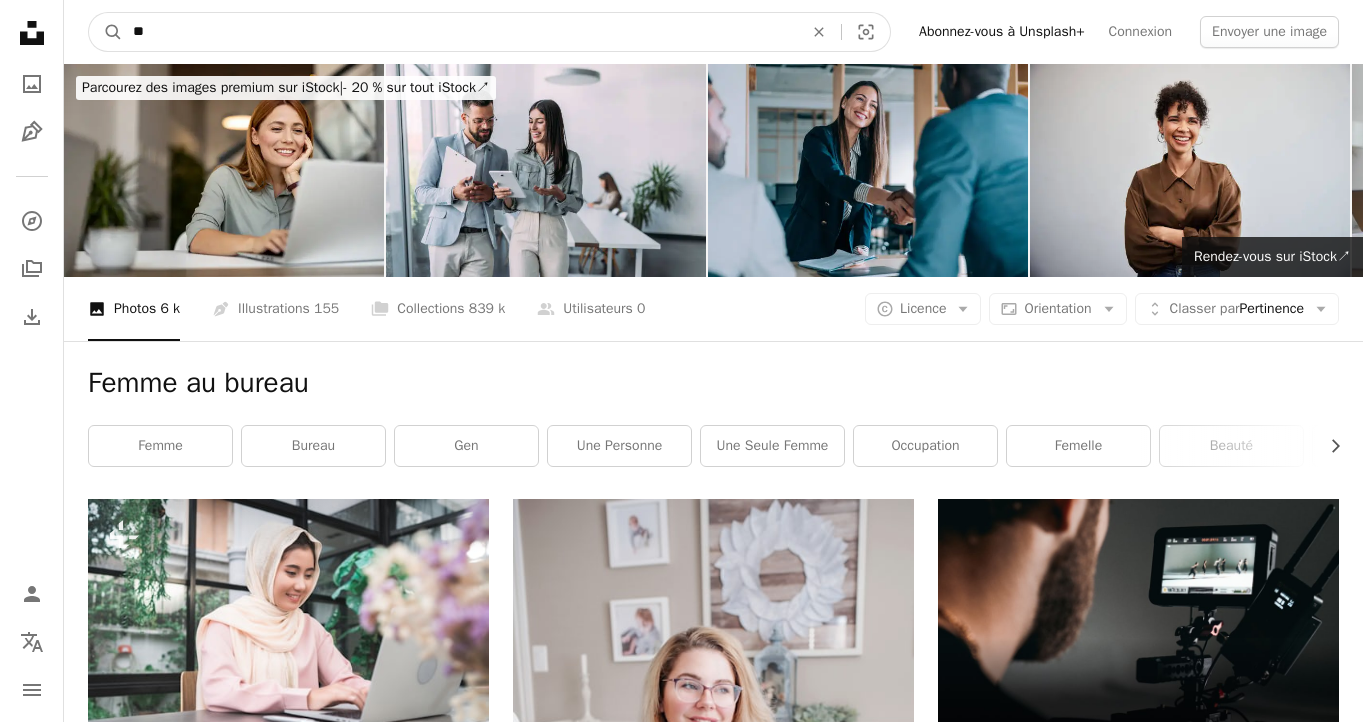 type on "*" 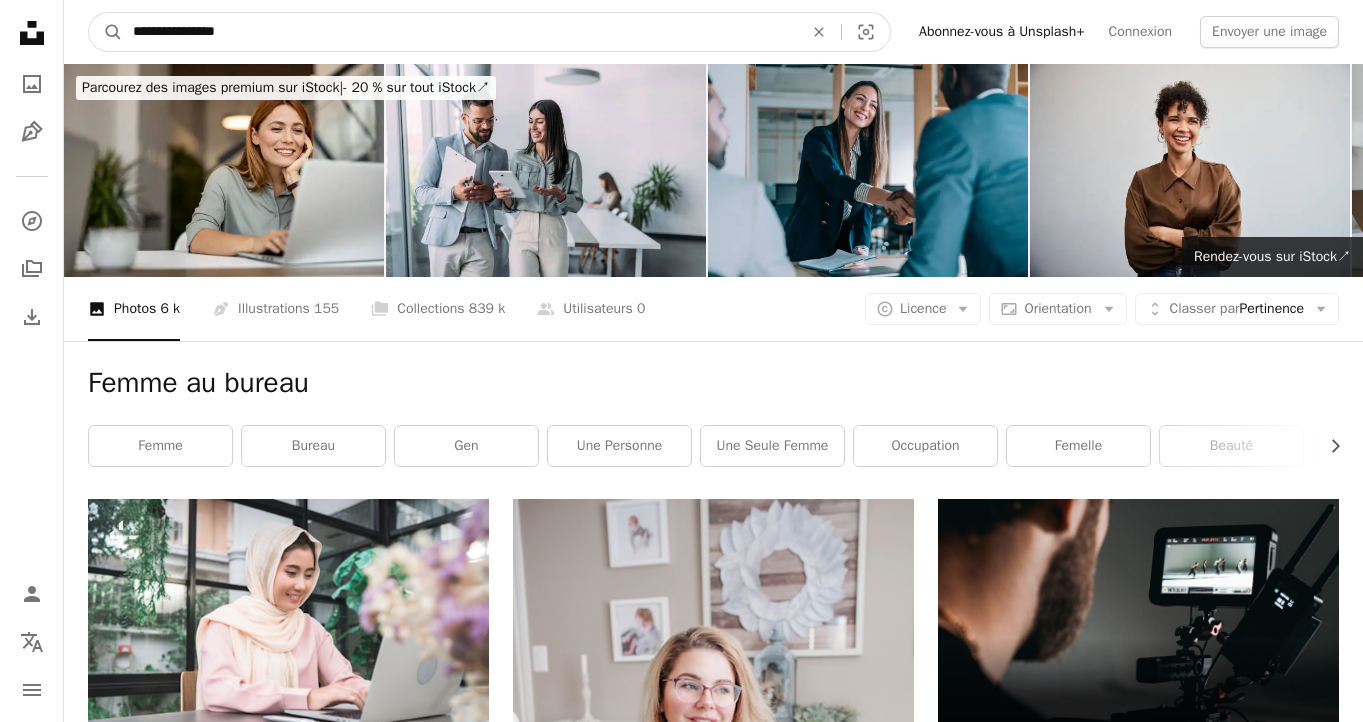 type on "**********" 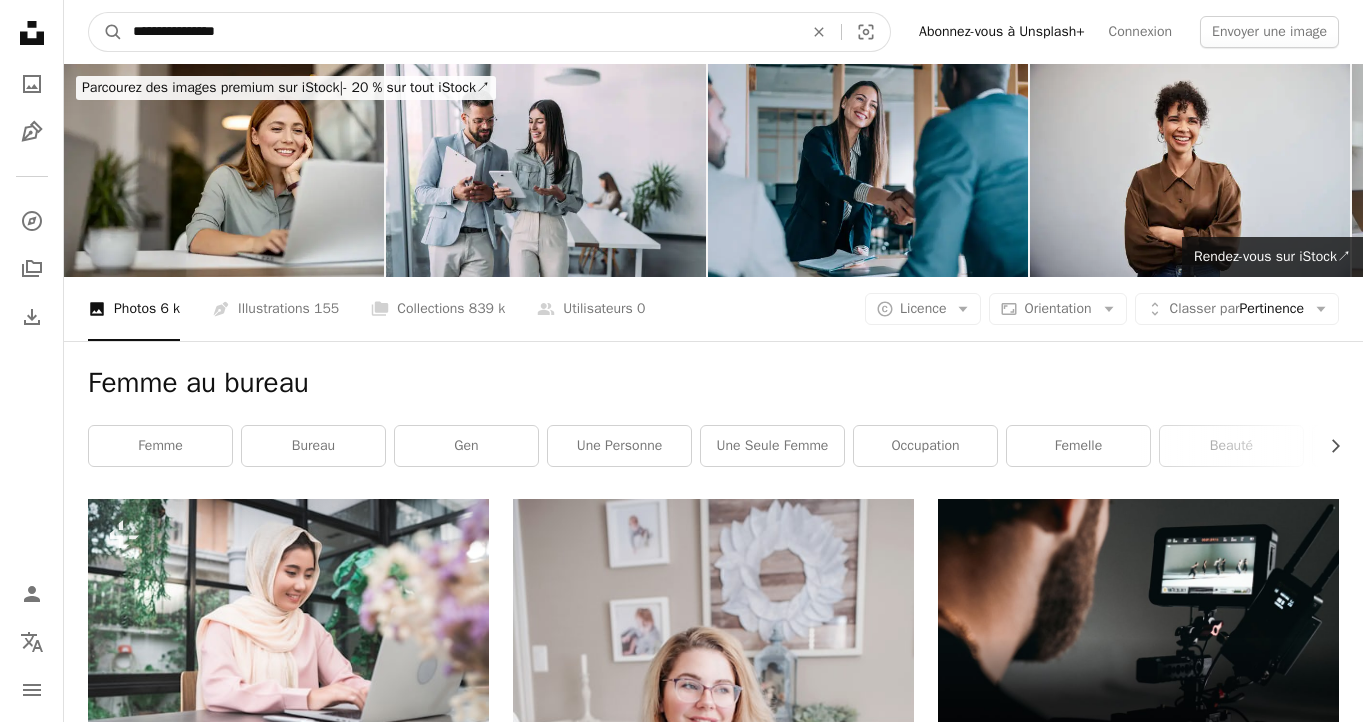 click on "A magnifying glass" at bounding box center [106, 32] 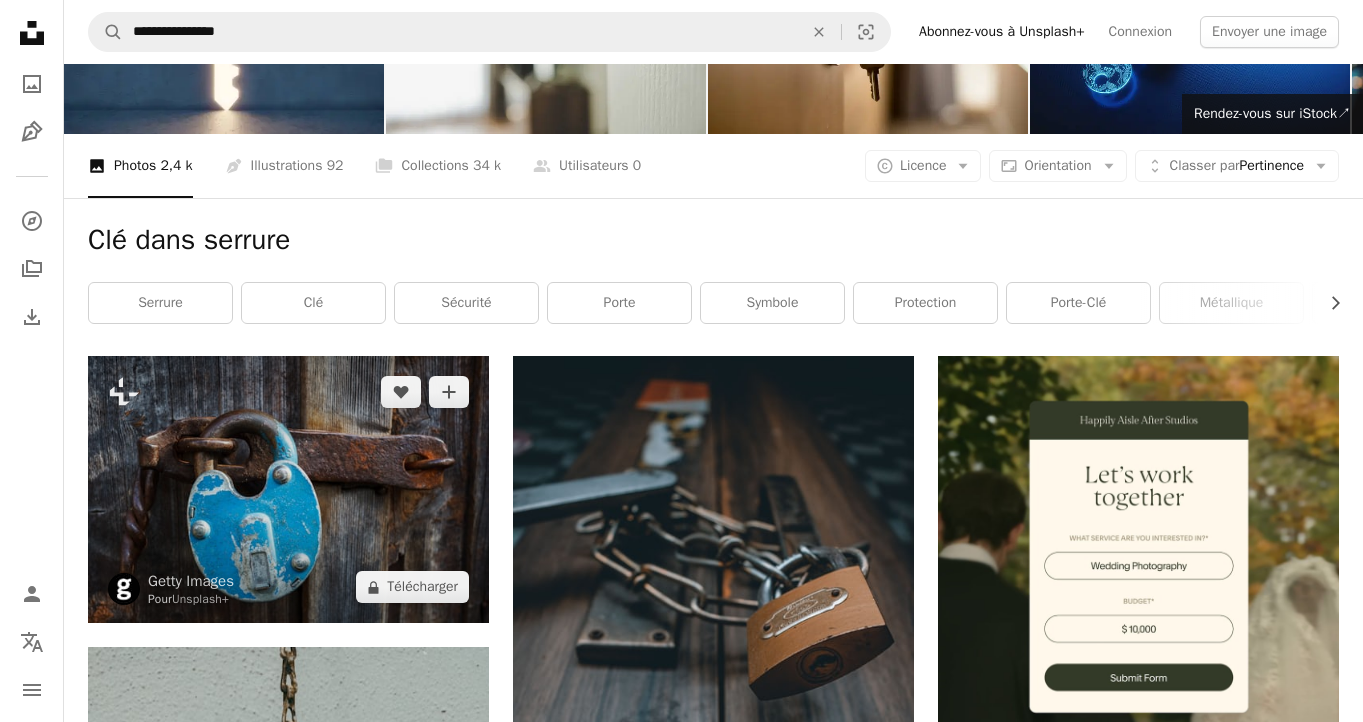 scroll, scrollTop: 0, scrollLeft: 0, axis: both 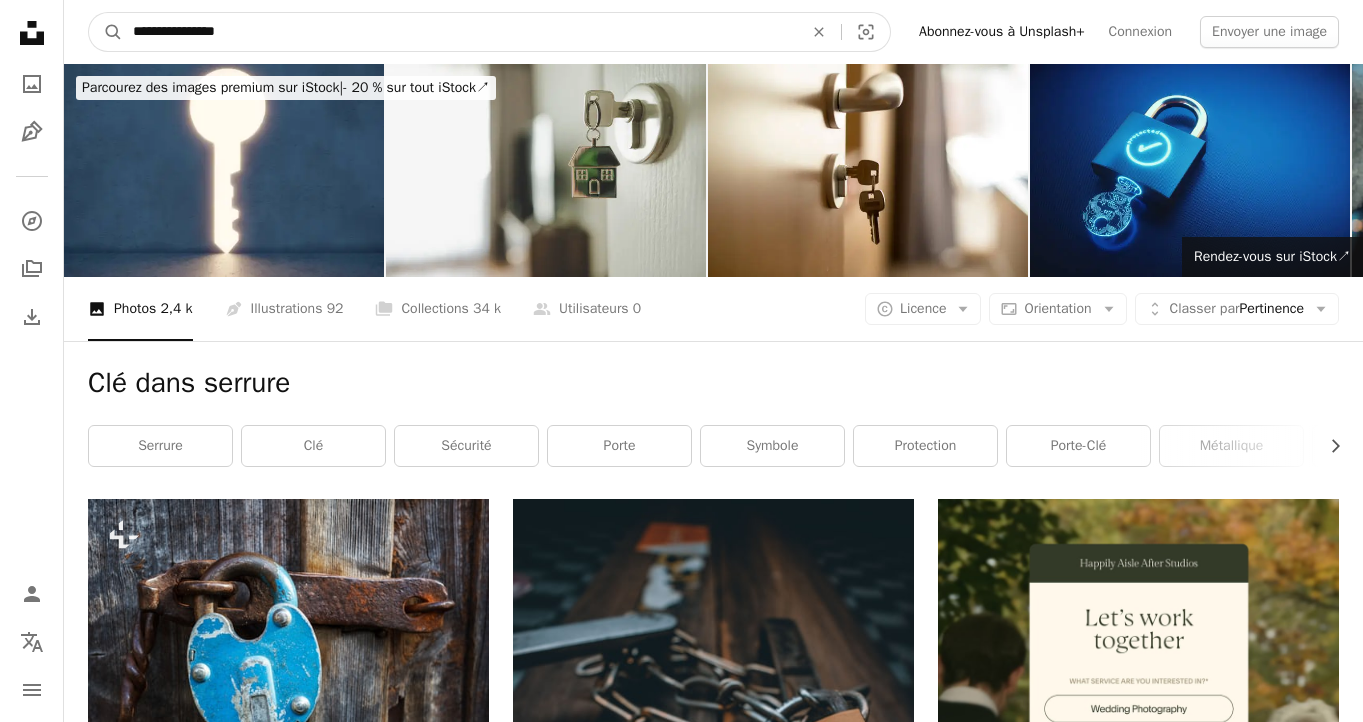 click on "**********" at bounding box center (460, 32) 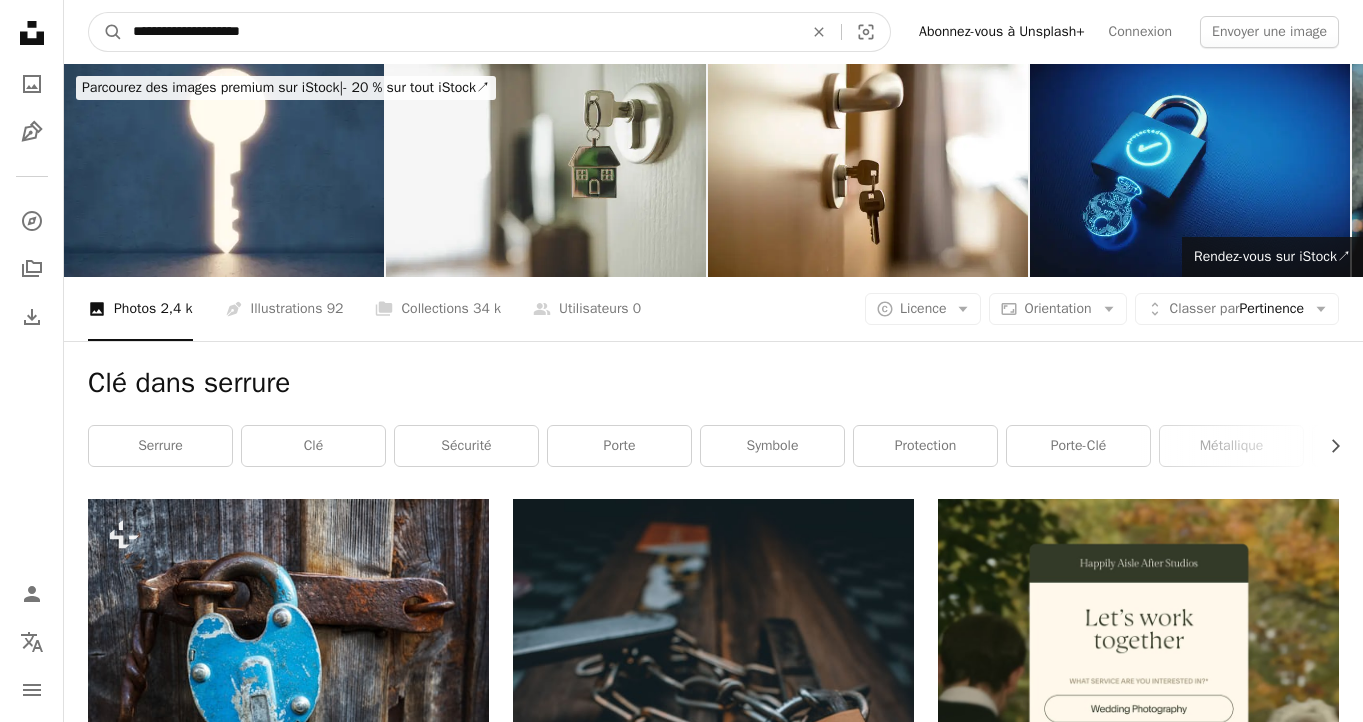 type on "**********" 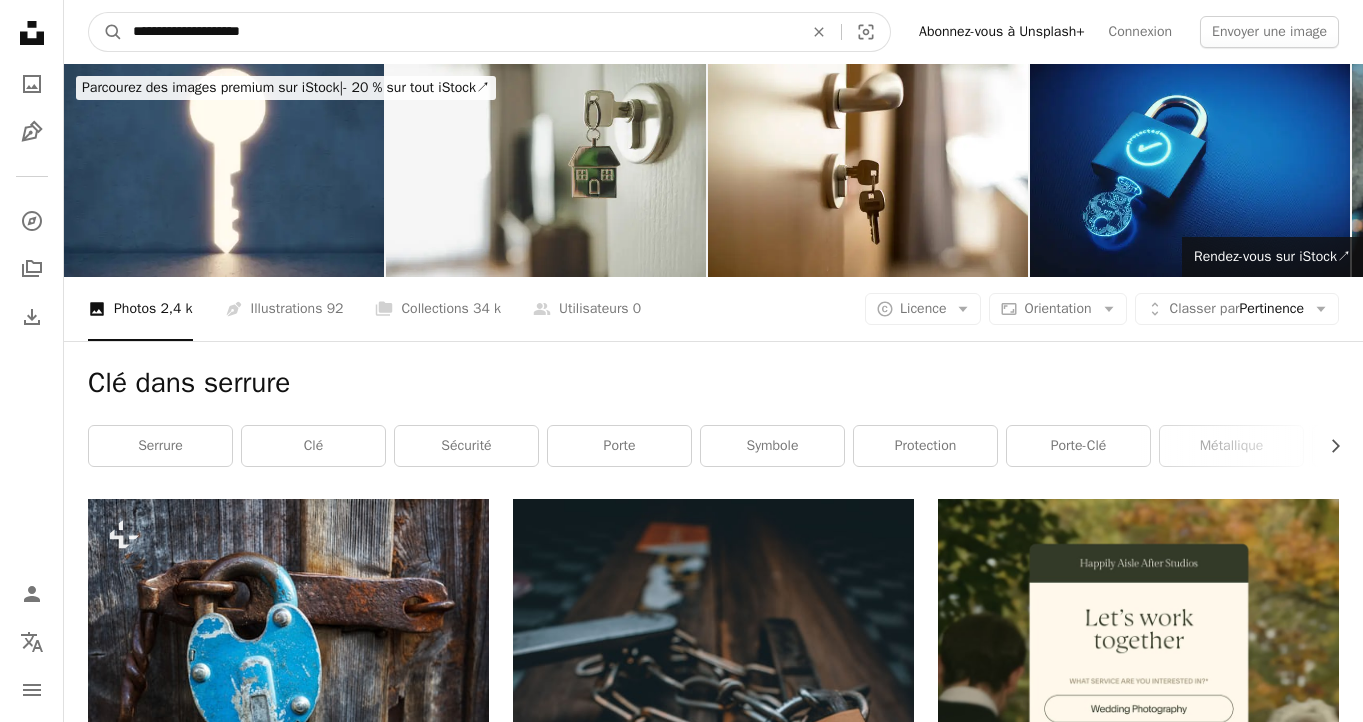 click on "A magnifying glass" at bounding box center [106, 32] 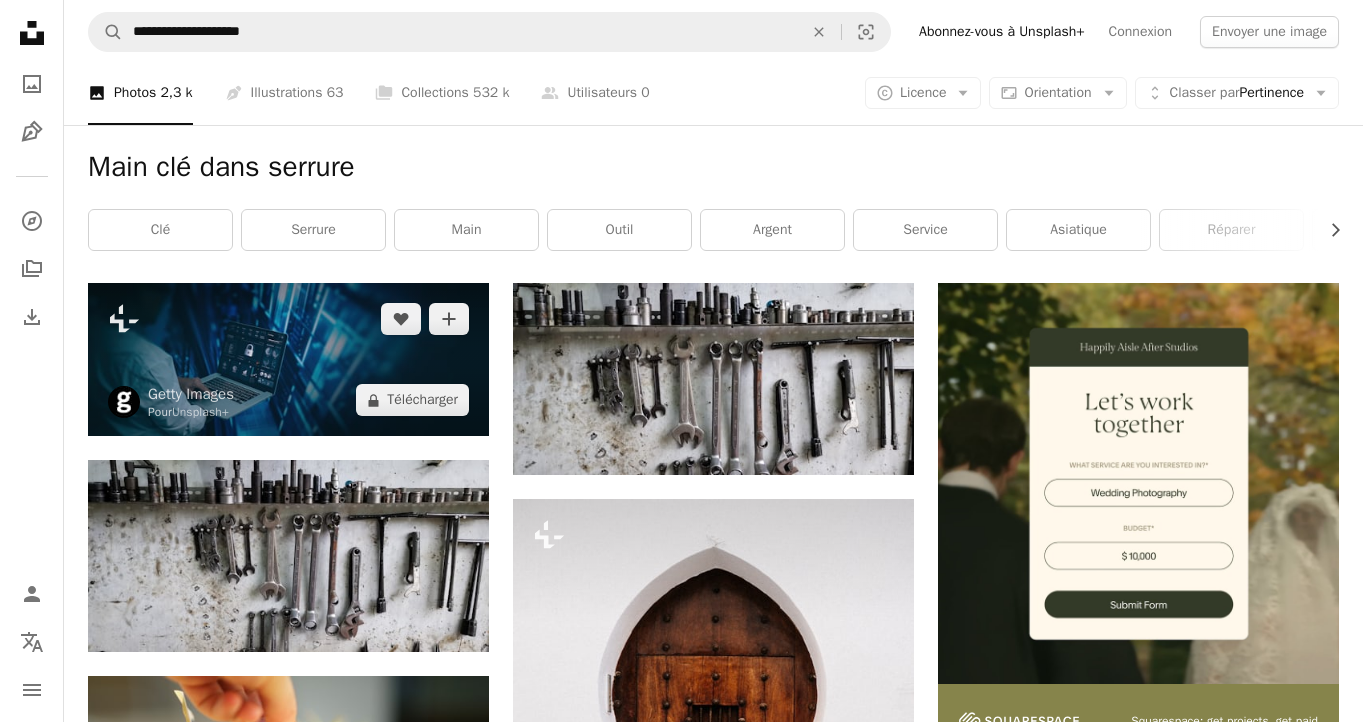 scroll, scrollTop: 0, scrollLeft: 0, axis: both 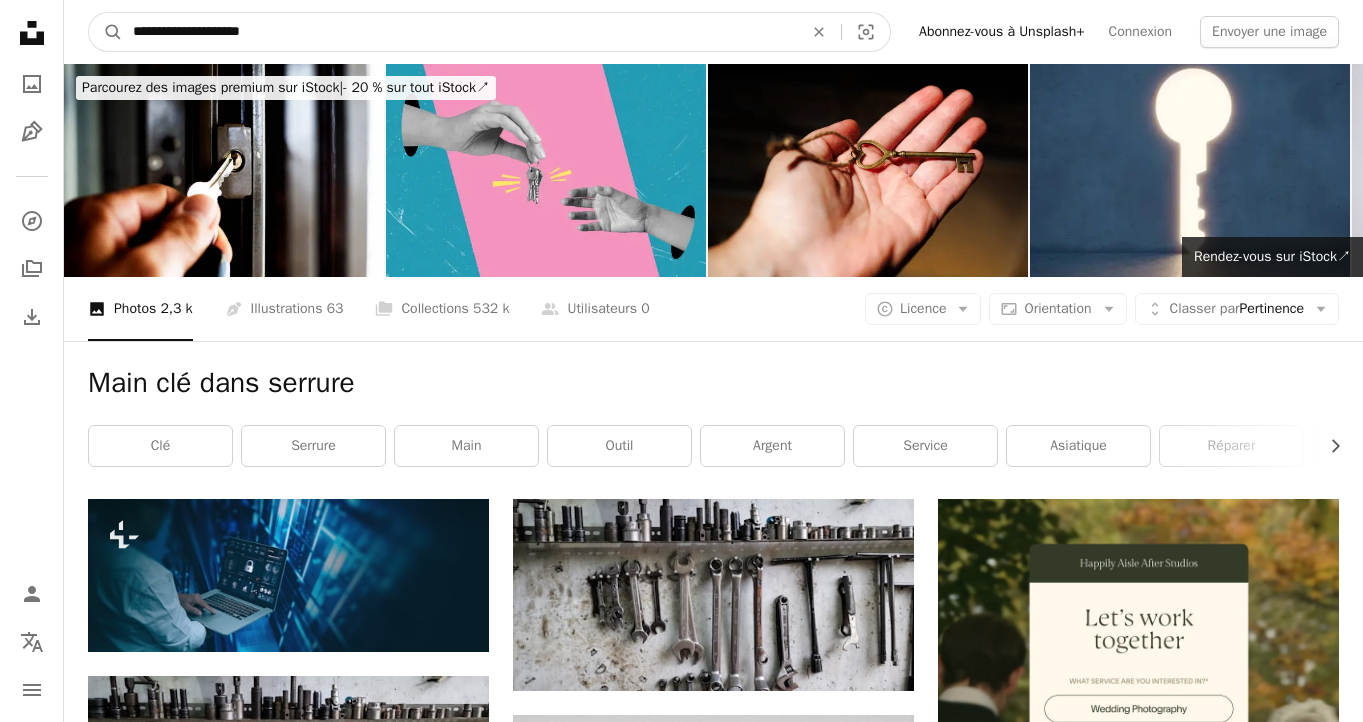 click on "**********" at bounding box center [460, 32] 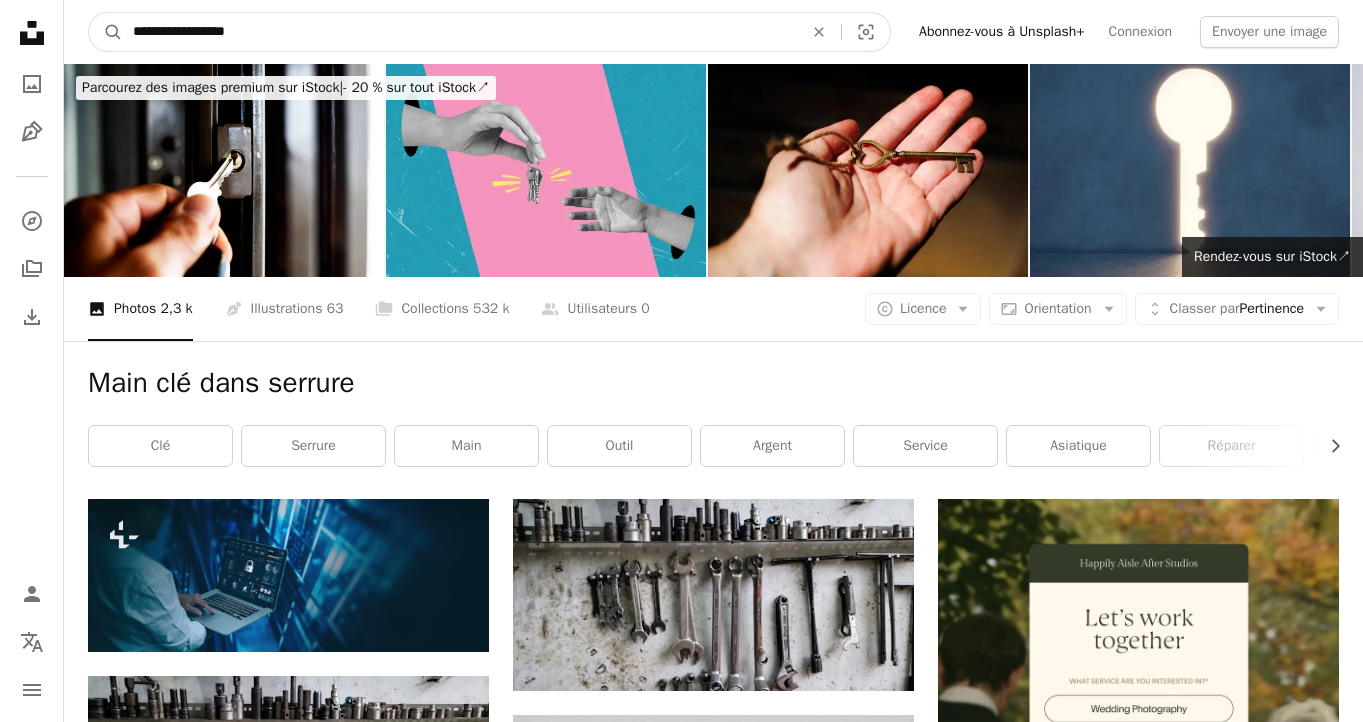 type on "**********" 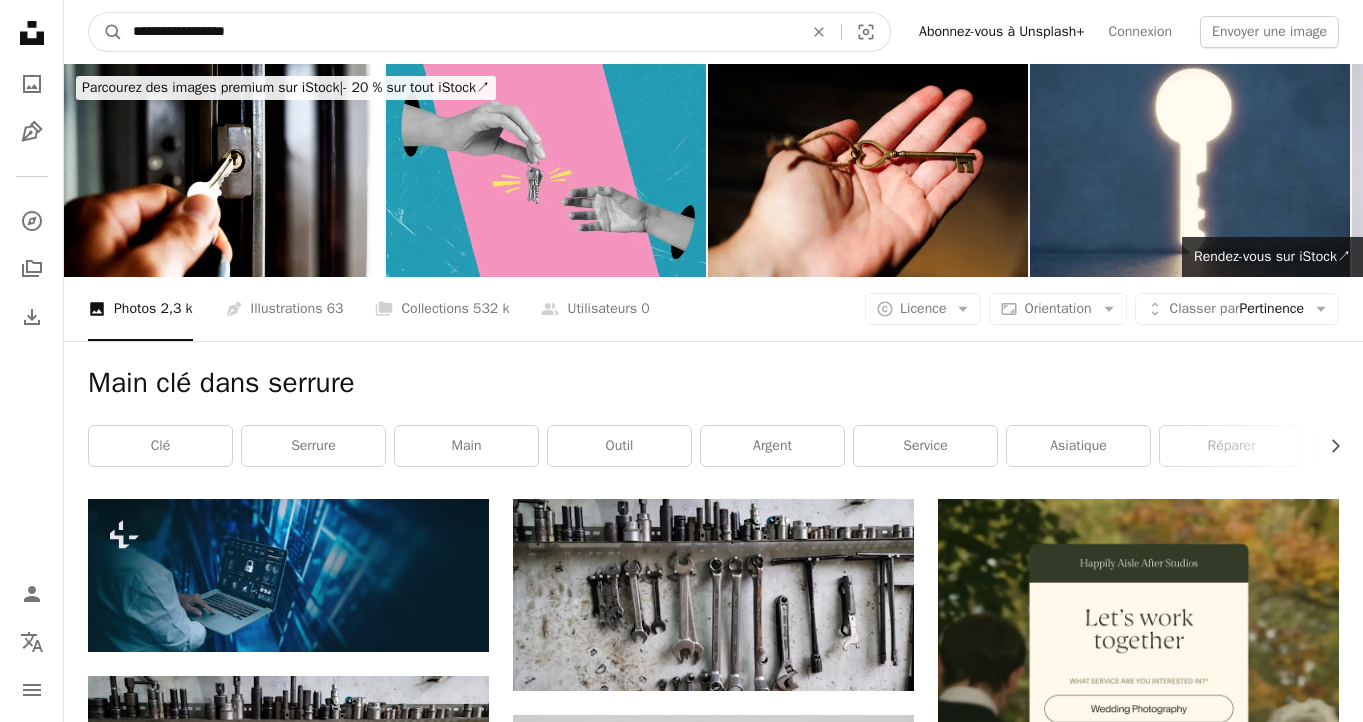 click on "A magnifying glass" at bounding box center [106, 32] 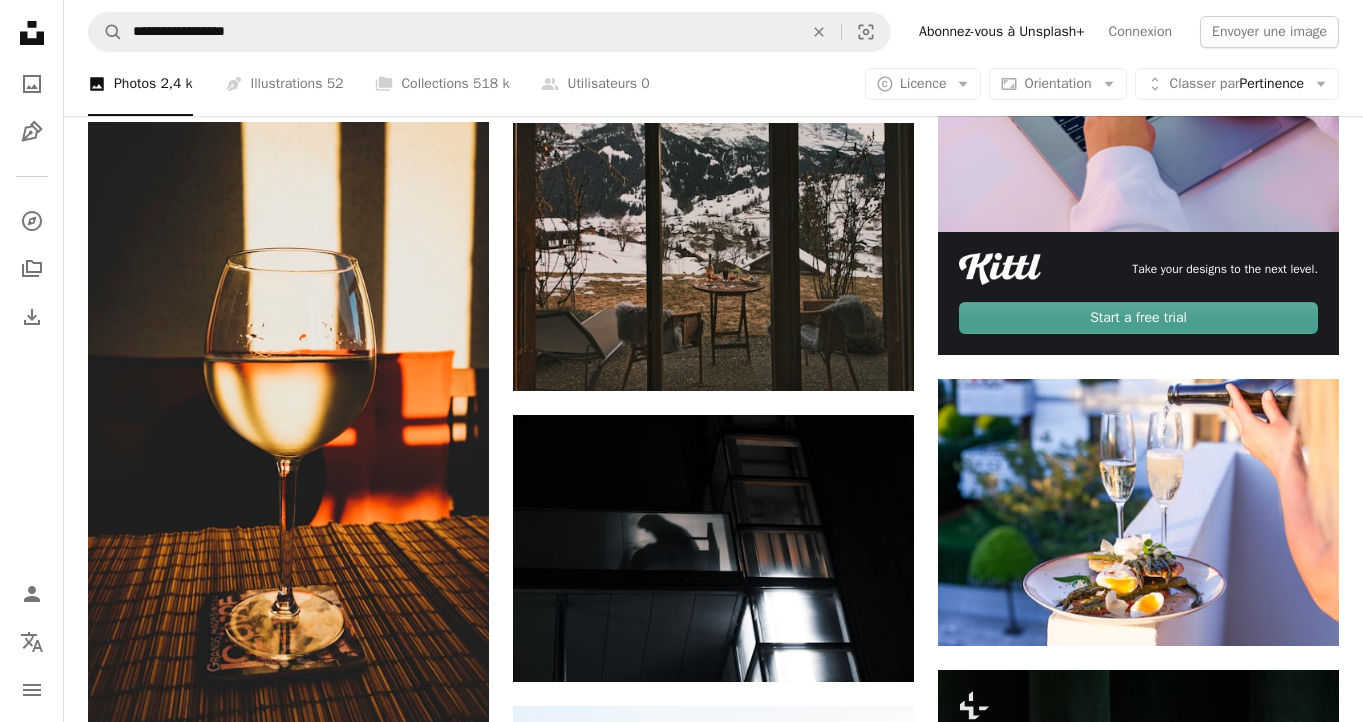 scroll, scrollTop: 0, scrollLeft: 0, axis: both 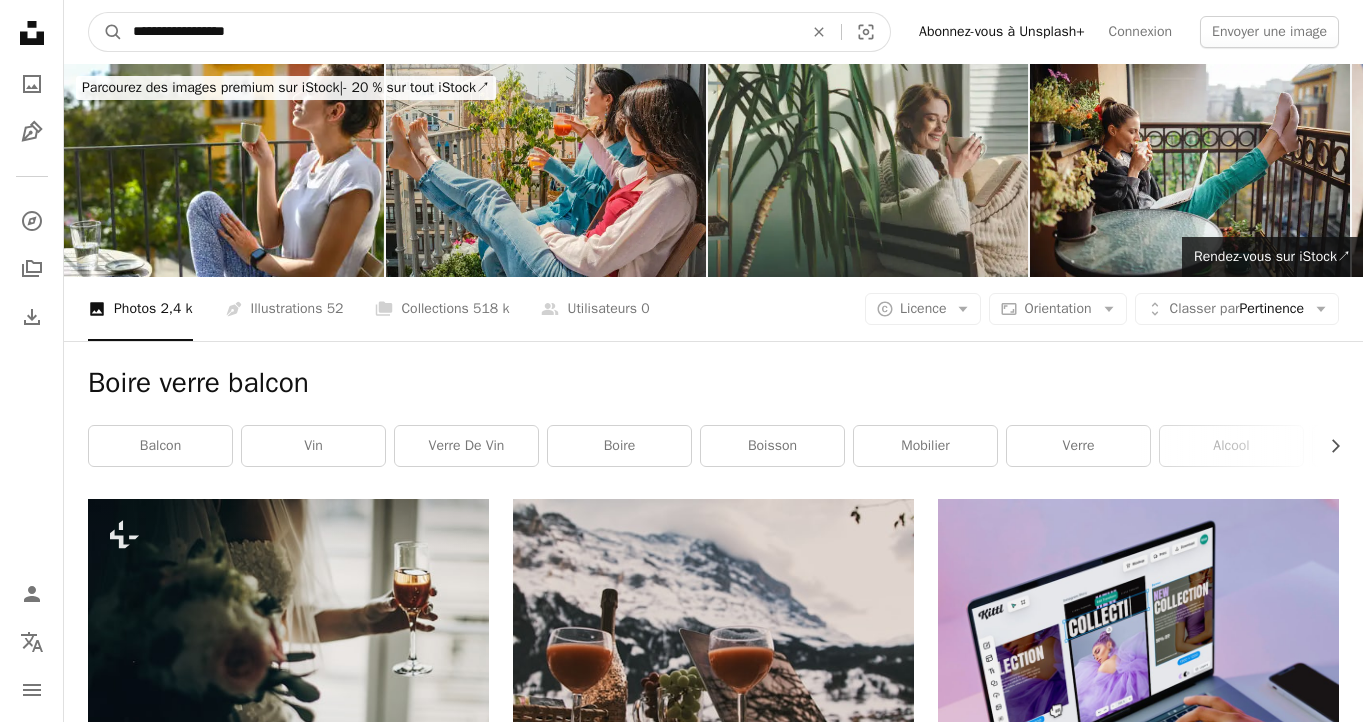drag, startPoint x: 171, startPoint y: 32, endPoint x: 199, endPoint y: 32, distance: 28 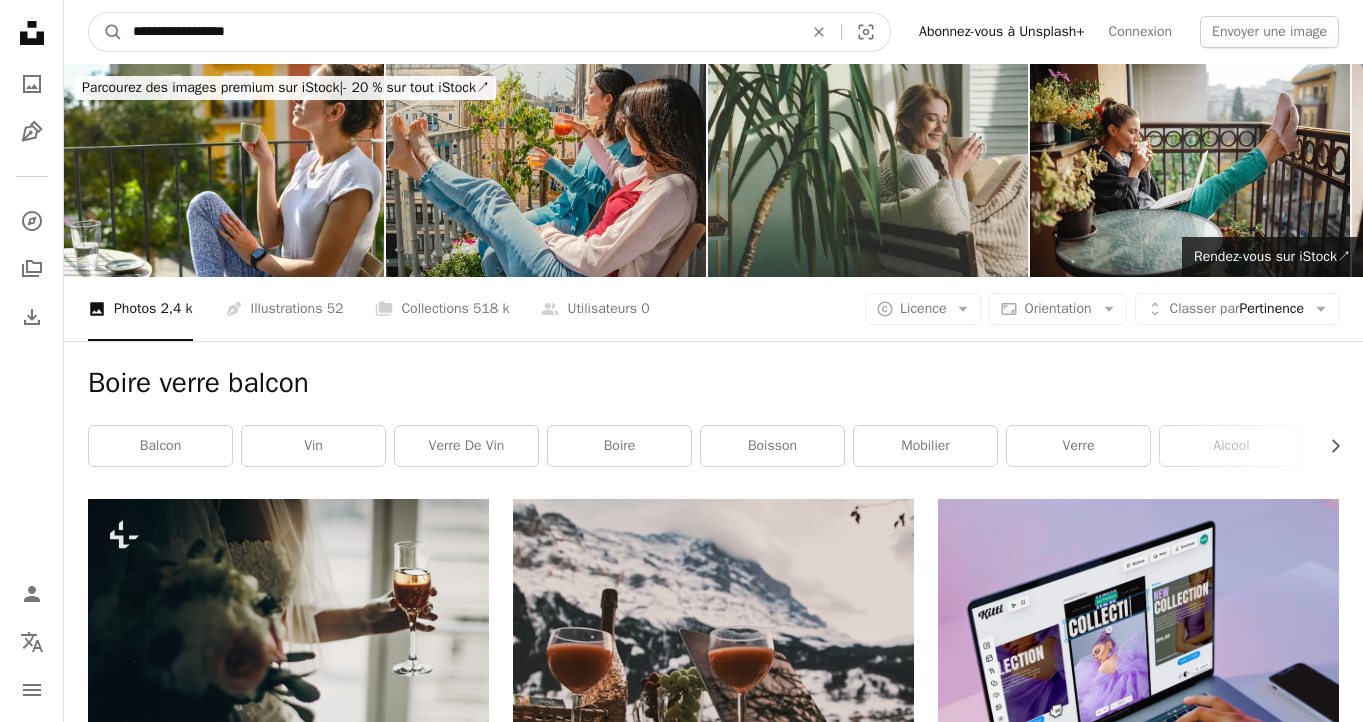 click on "**********" at bounding box center [460, 32] 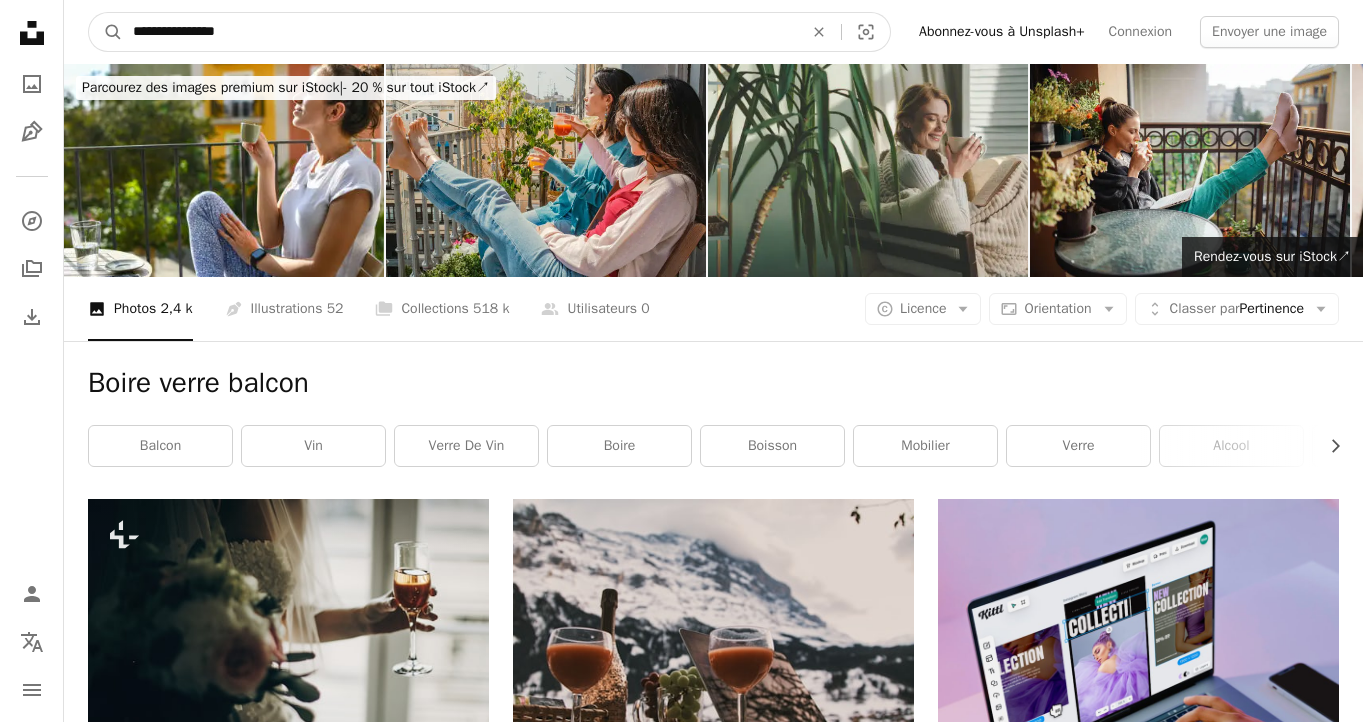 type on "**********" 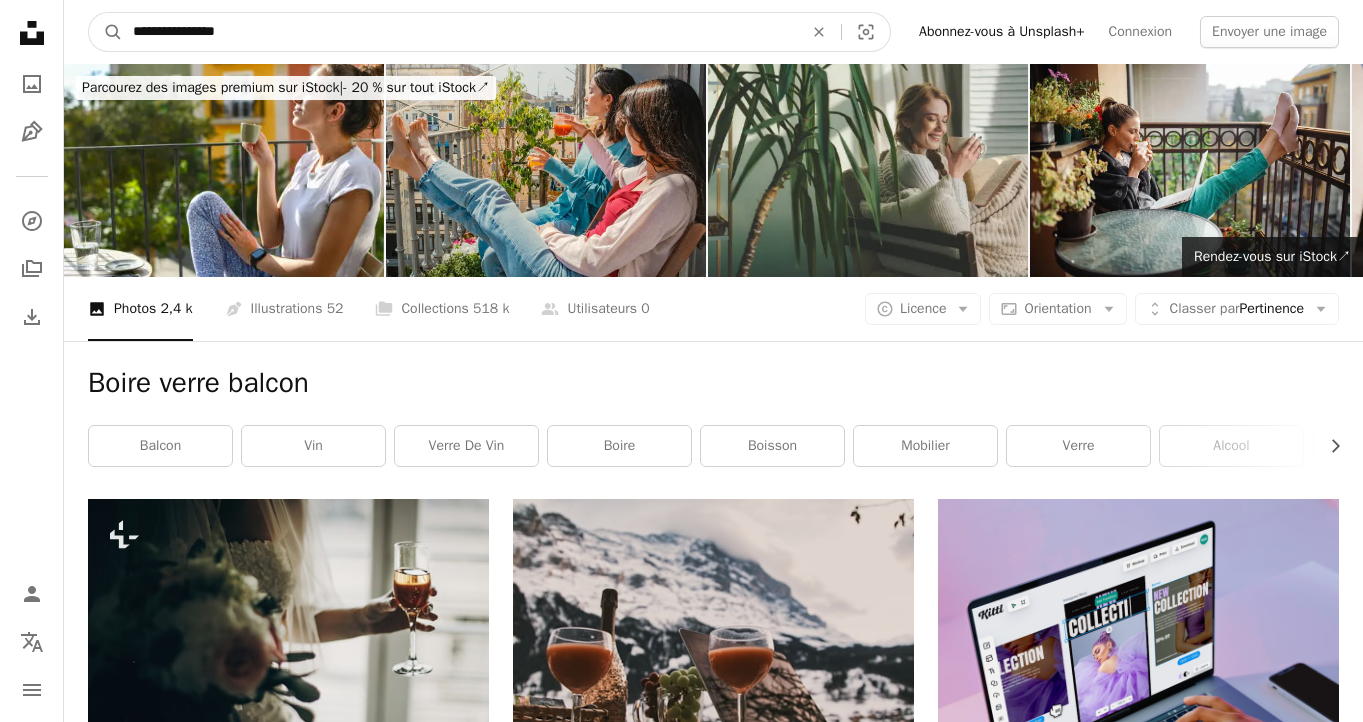 click on "A magnifying glass" at bounding box center [106, 32] 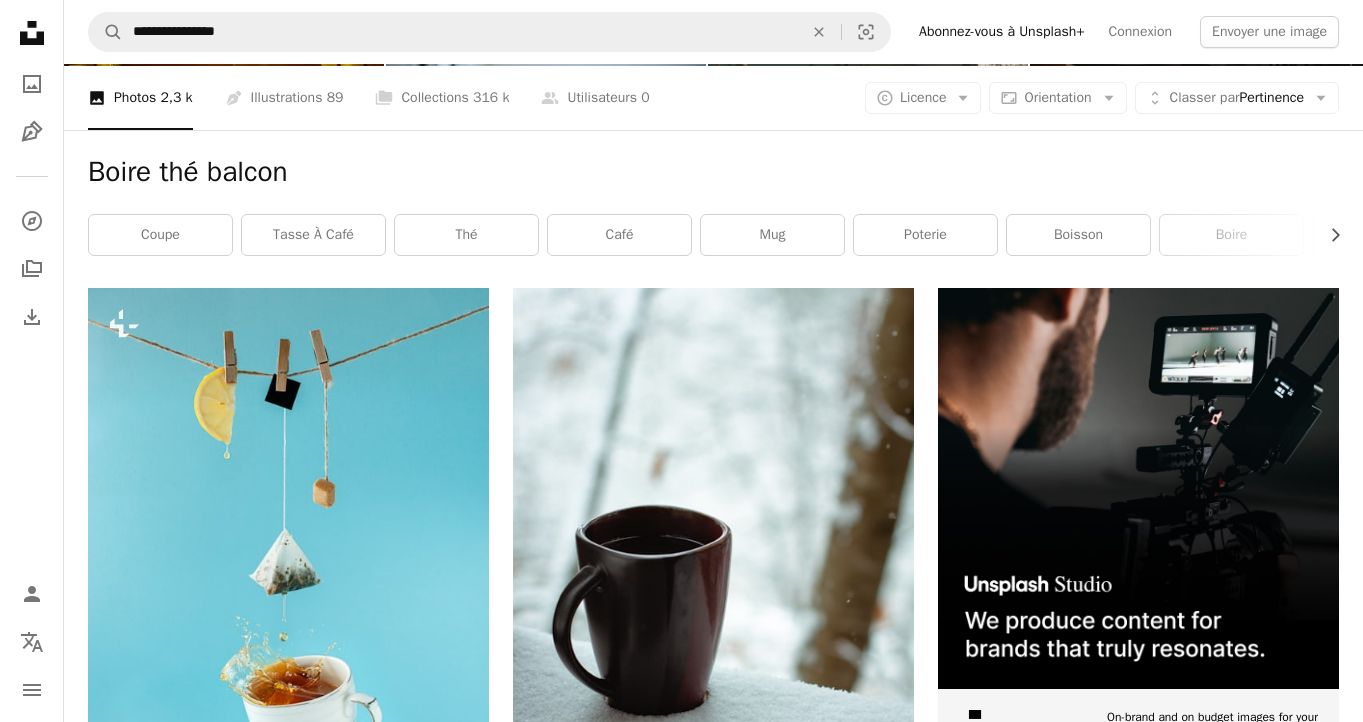 scroll, scrollTop: 0, scrollLeft: 0, axis: both 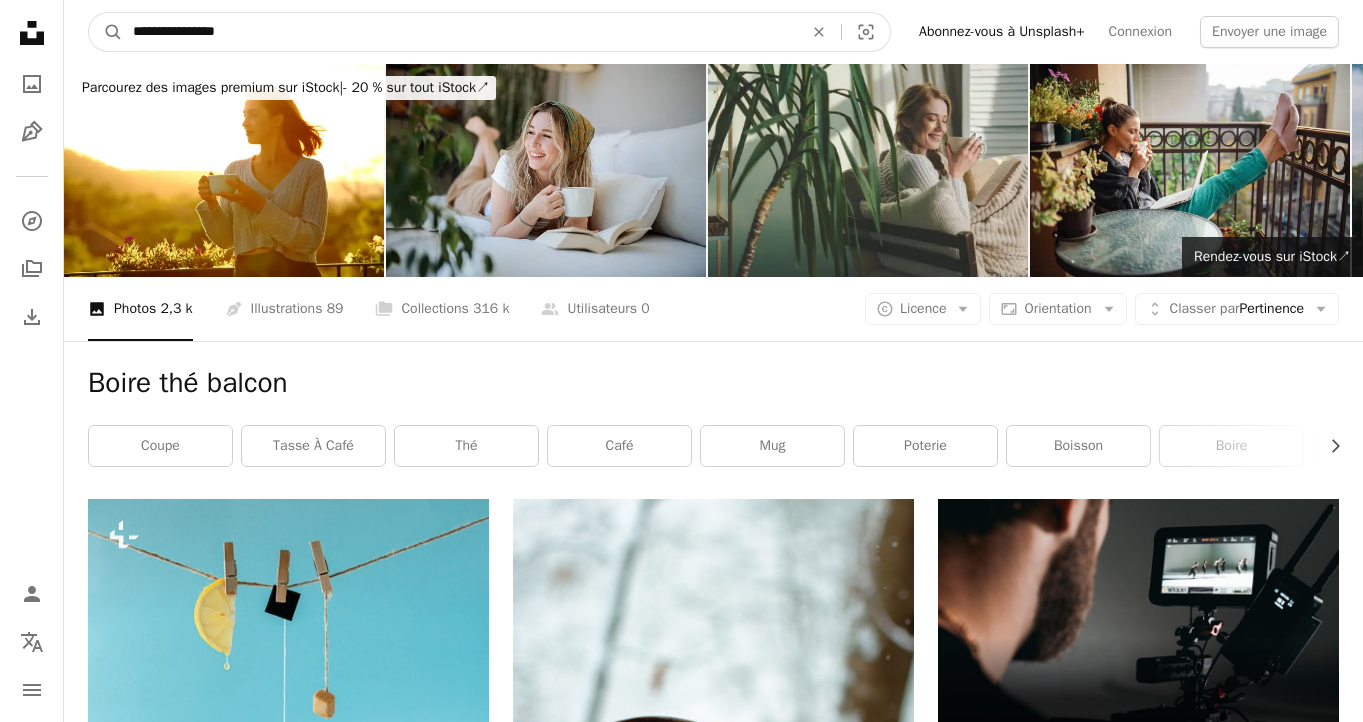 click on "**********" at bounding box center [460, 32] 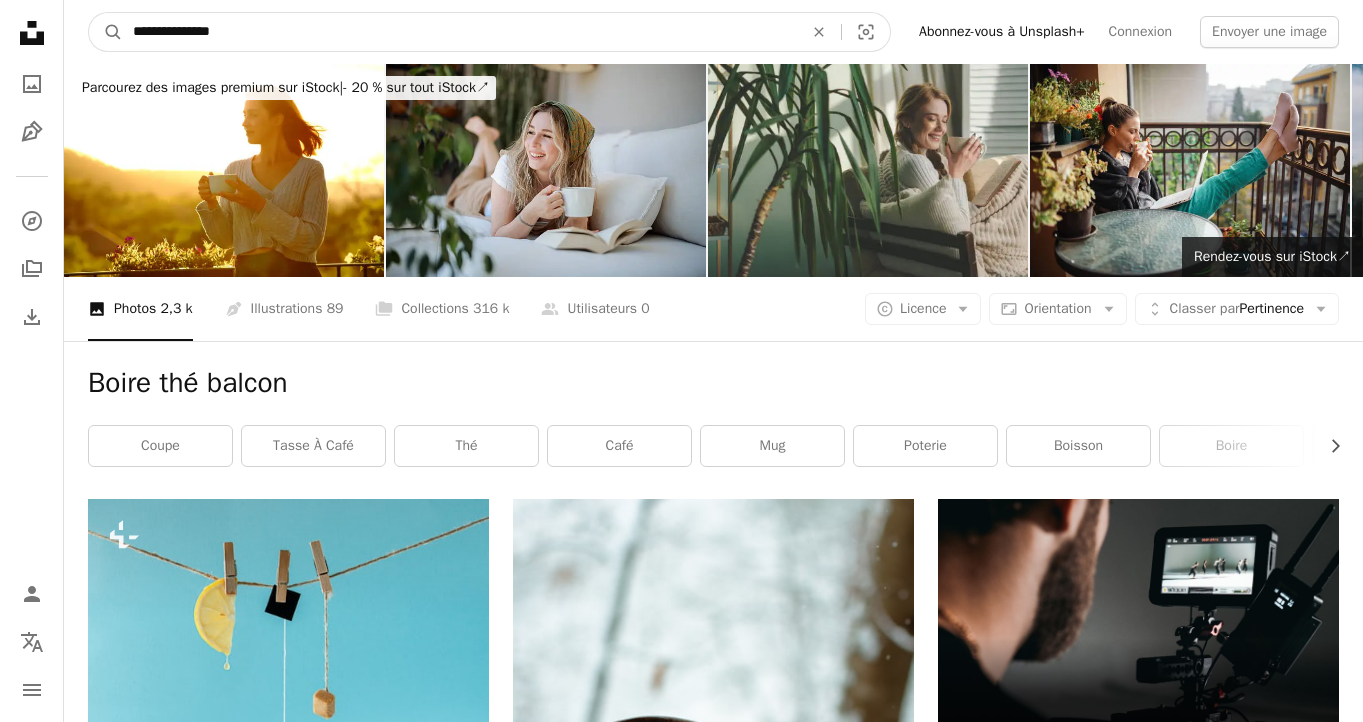 type on "**********" 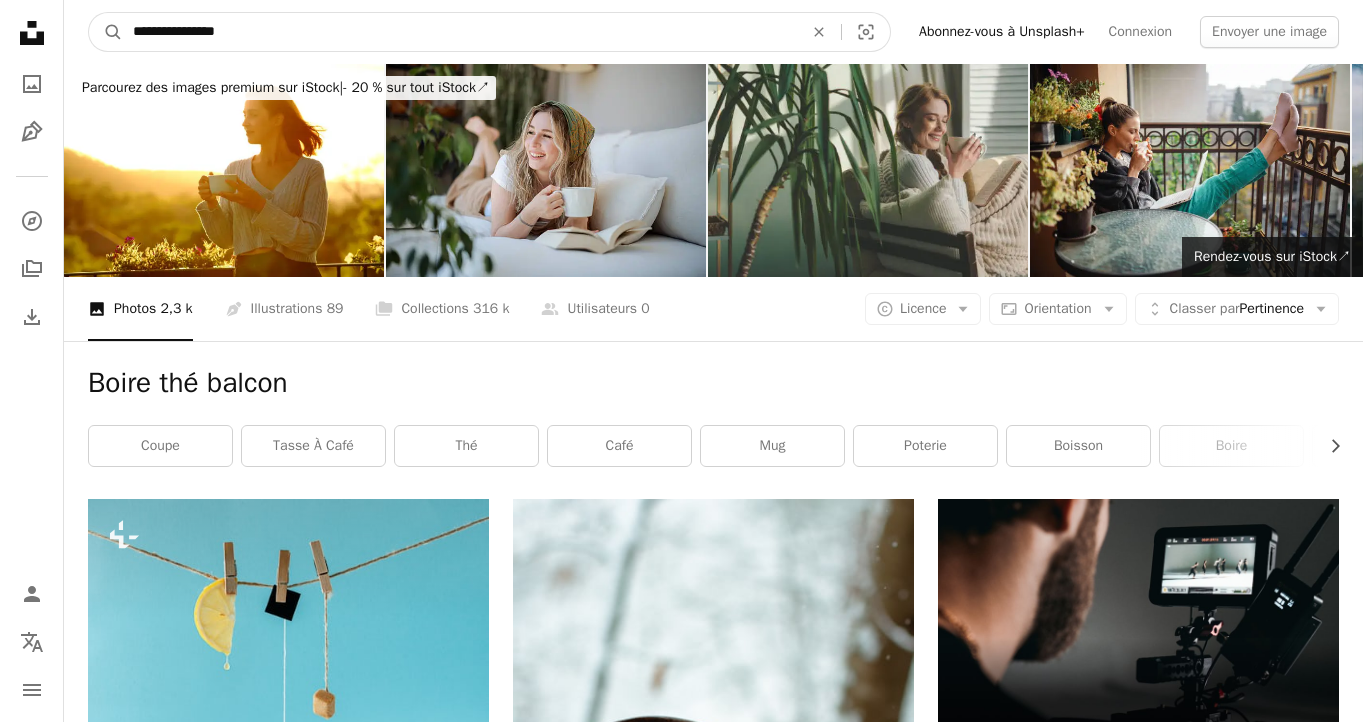 click on "A magnifying glass" at bounding box center (106, 32) 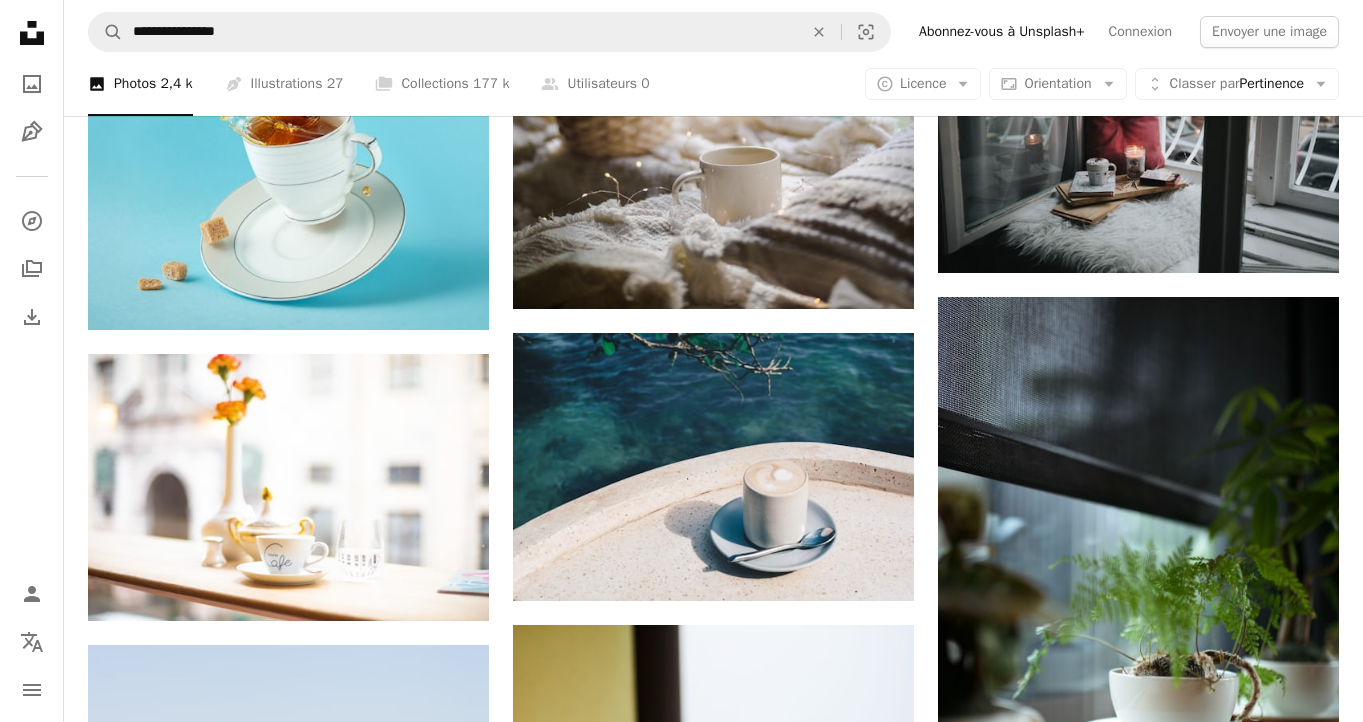 scroll, scrollTop: 0, scrollLeft: 0, axis: both 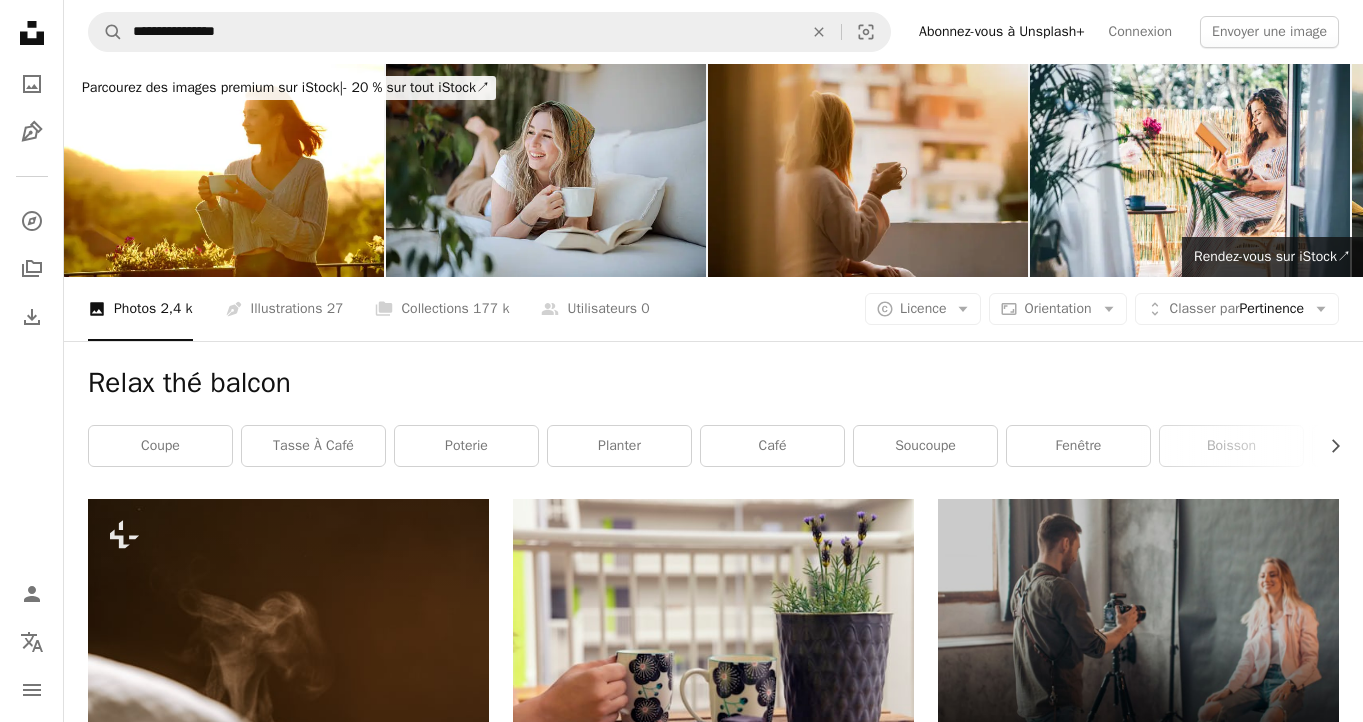 click at bounding box center [868, 170] 